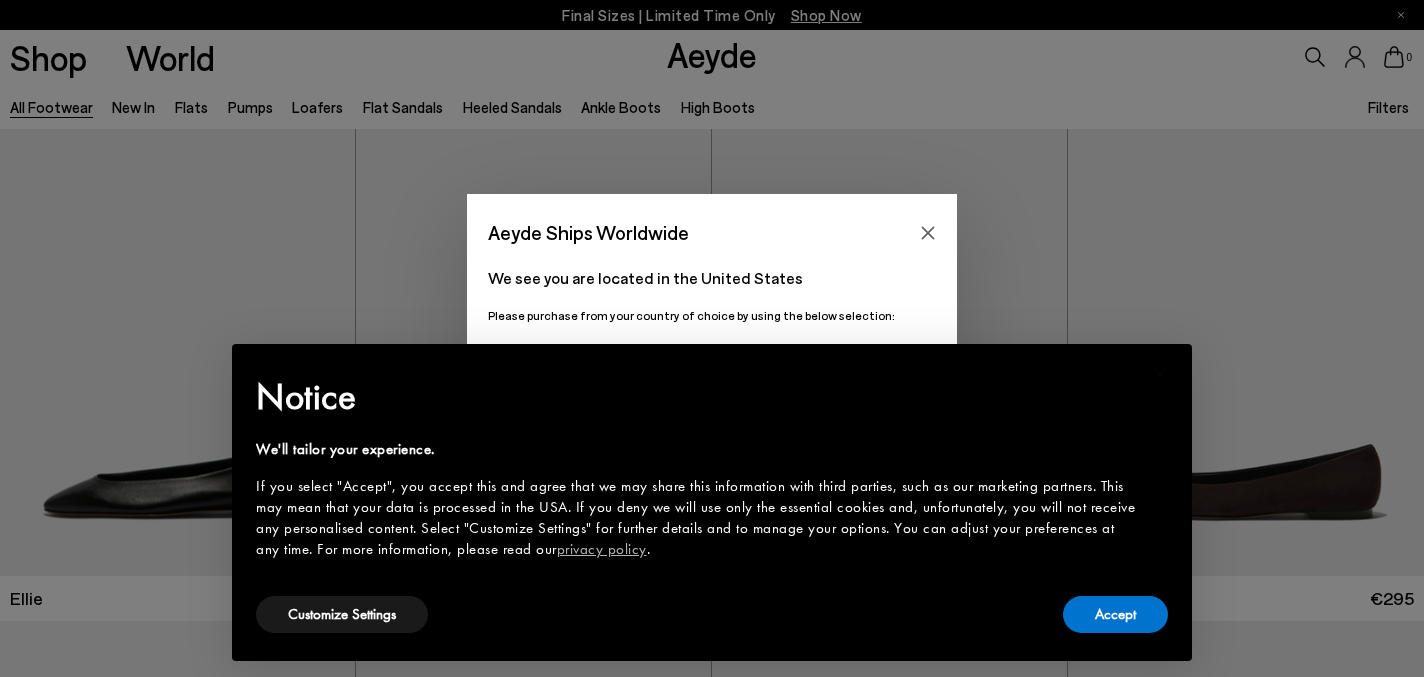 scroll, scrollTop: 0, scrollLeft: 0, axis: both 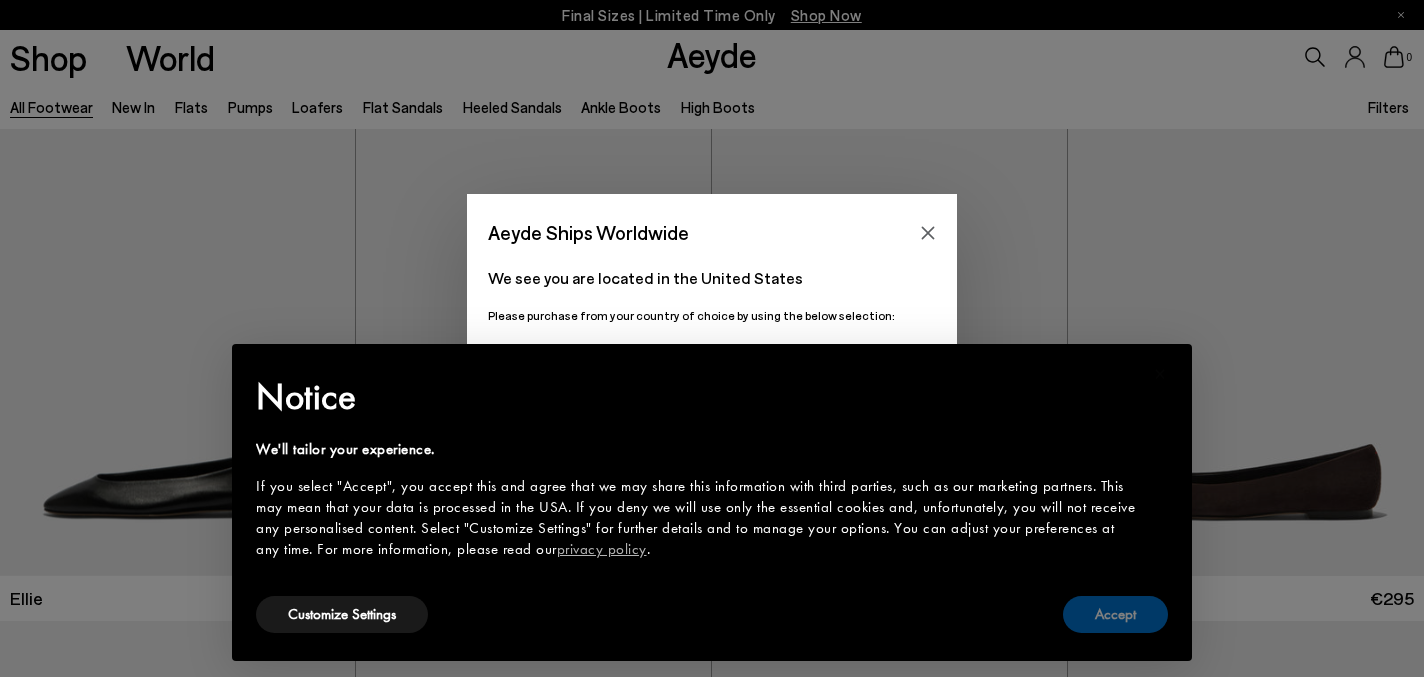 click on "Accept" at bounding box center (1115, 614) 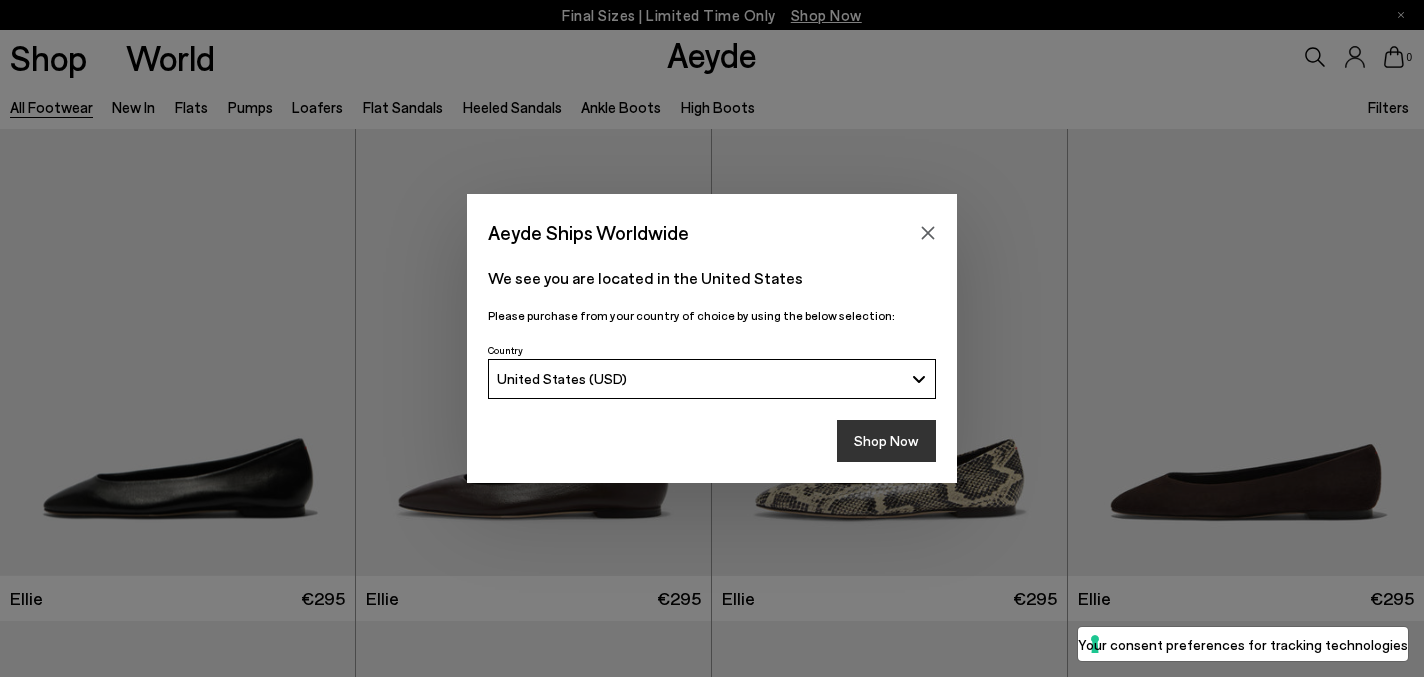 click on "Shop Now" at bounding box center (886, 441) 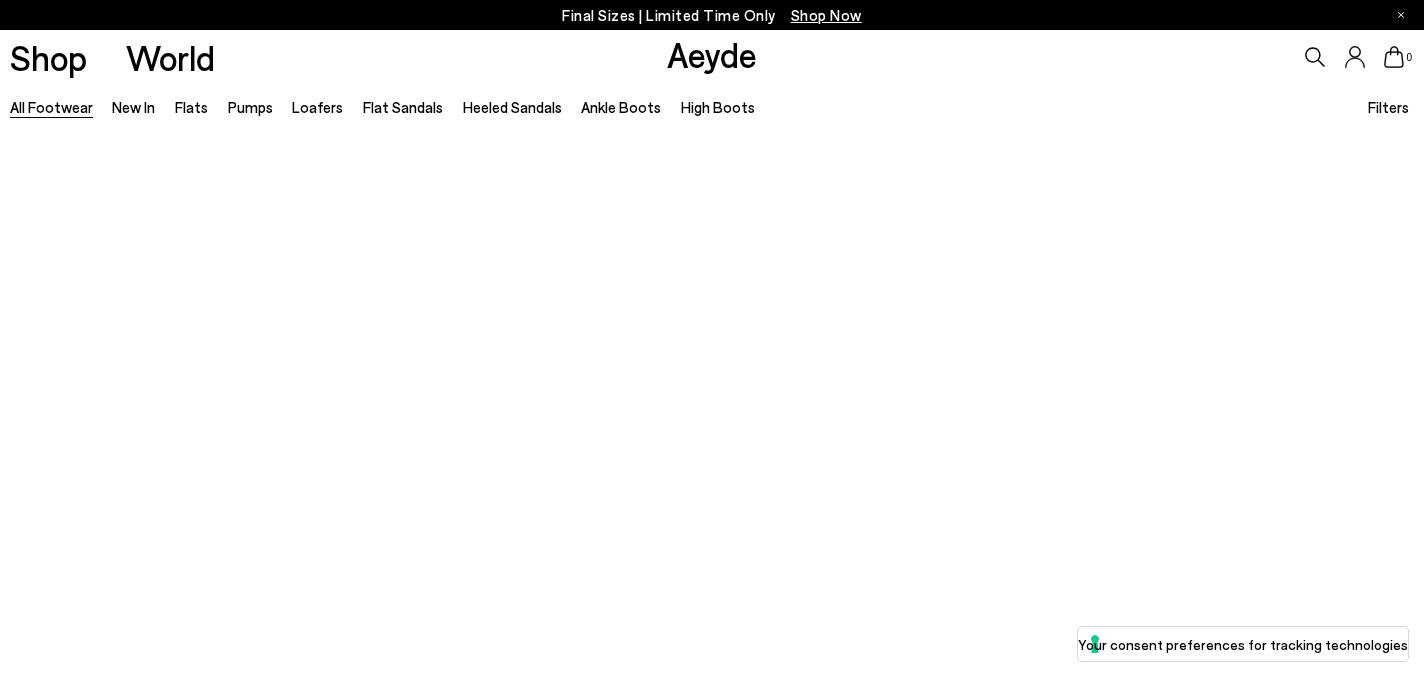 scroll, scrollTop: 0, scrollLeft: 0, axis: both 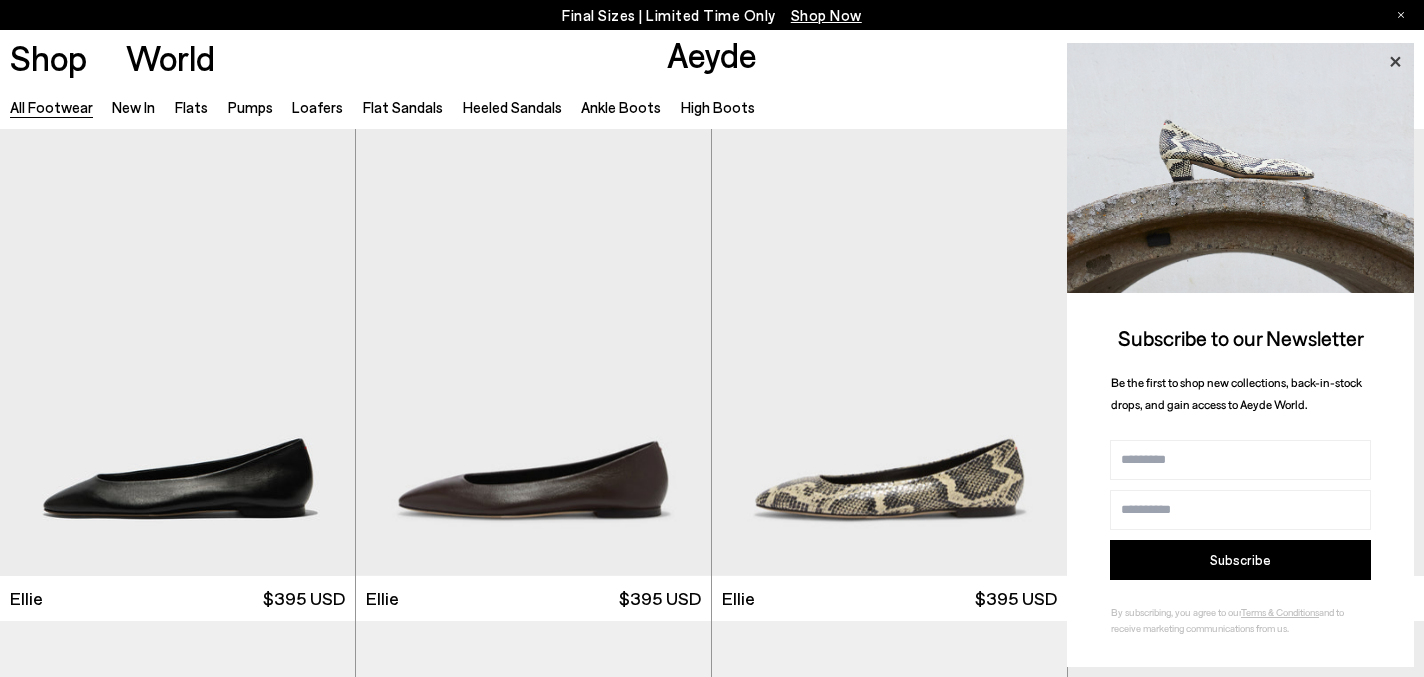 click 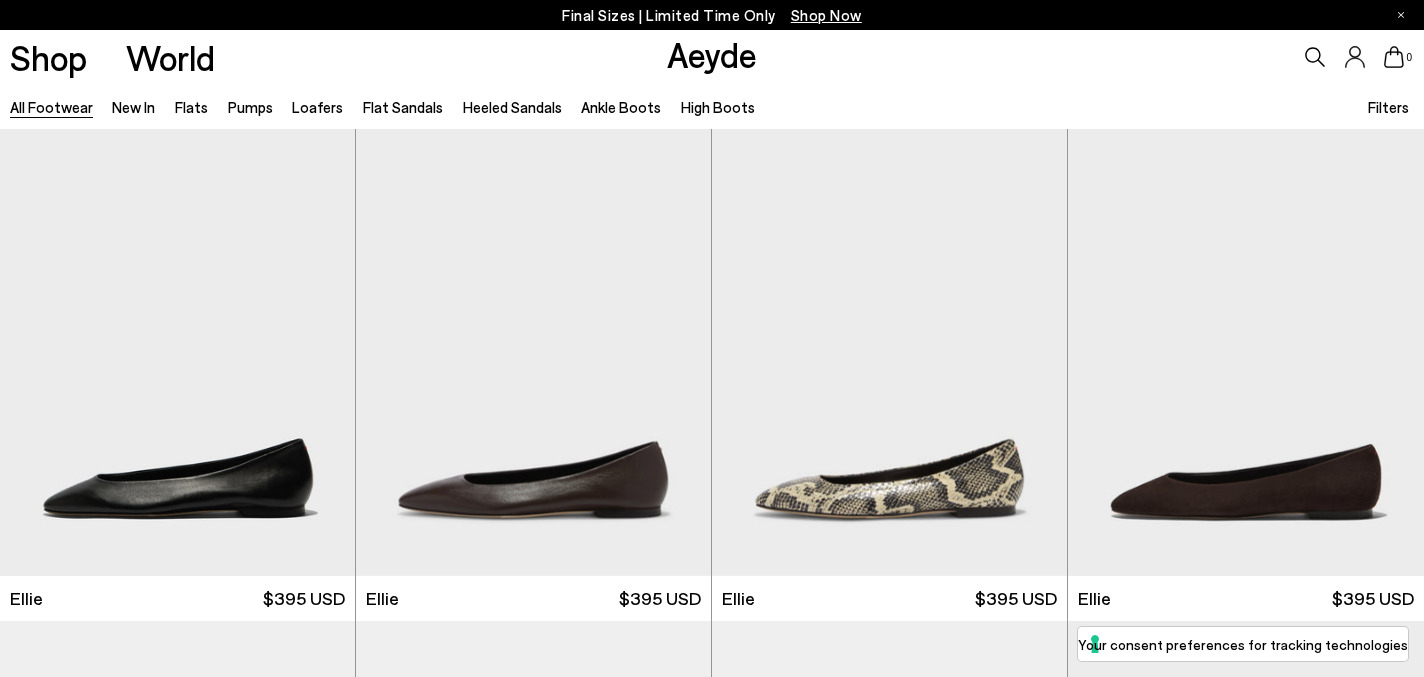click on "Filters" at bounding box center (1388, 107) 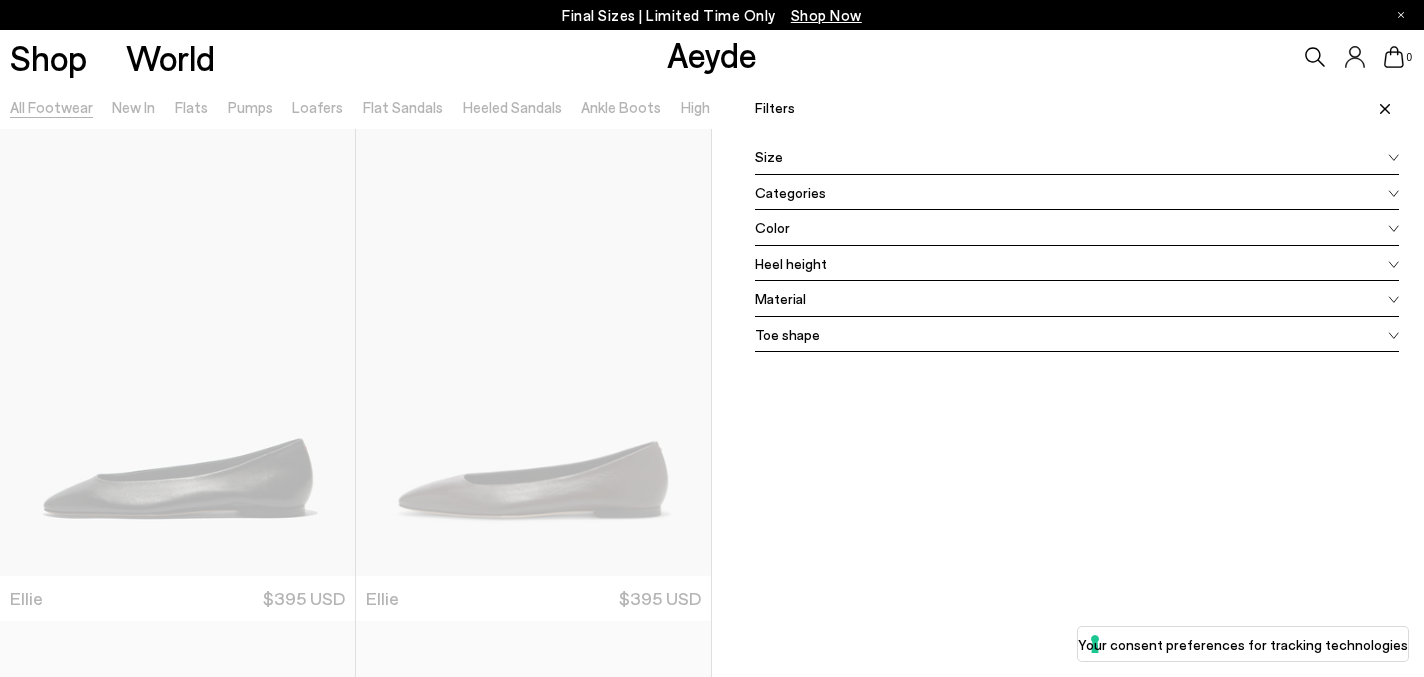 click at bounding box center (1393, 156) 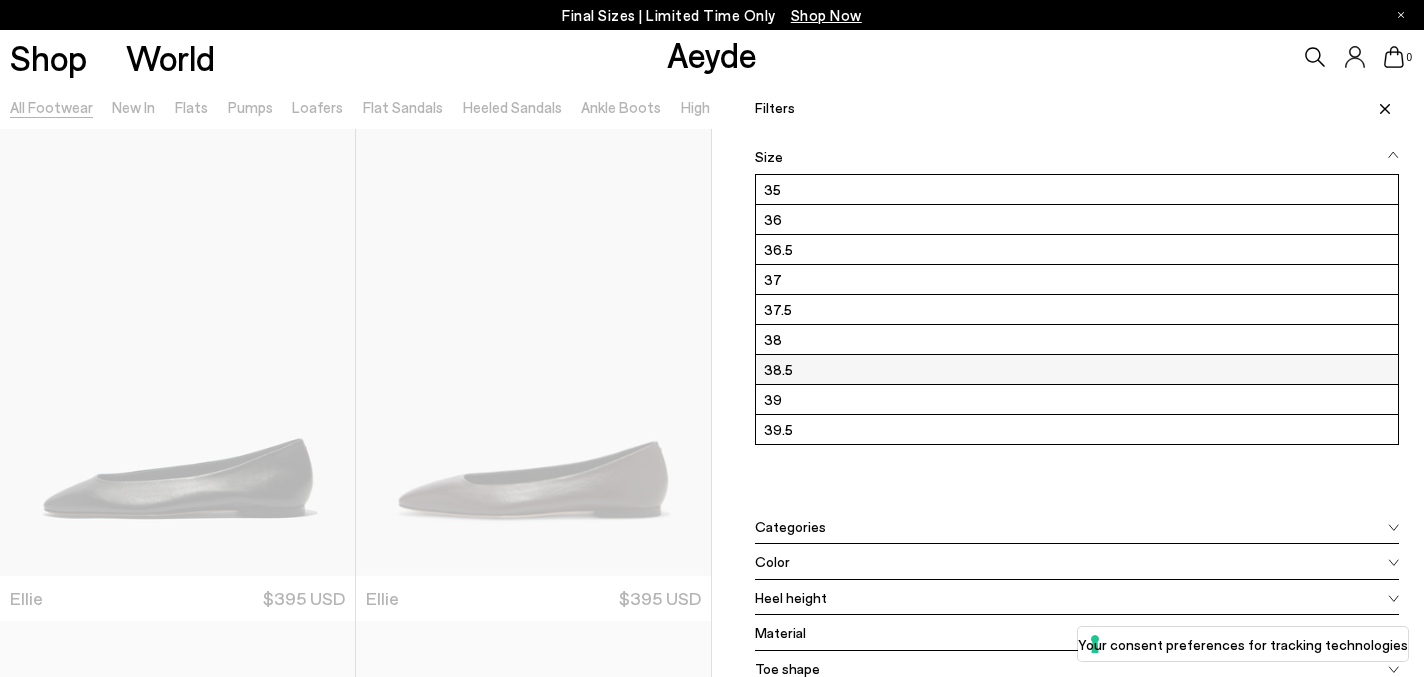 click on "38.5" at bounding box center (1077, 369) 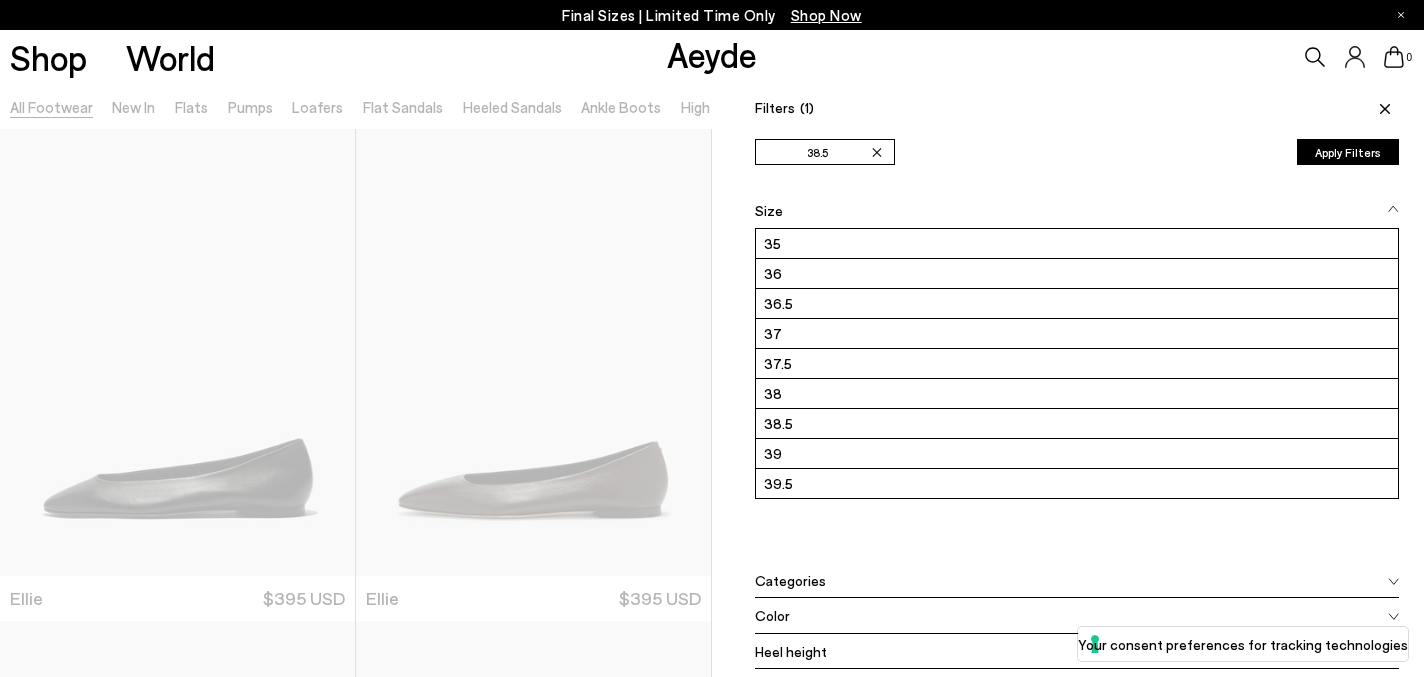 click 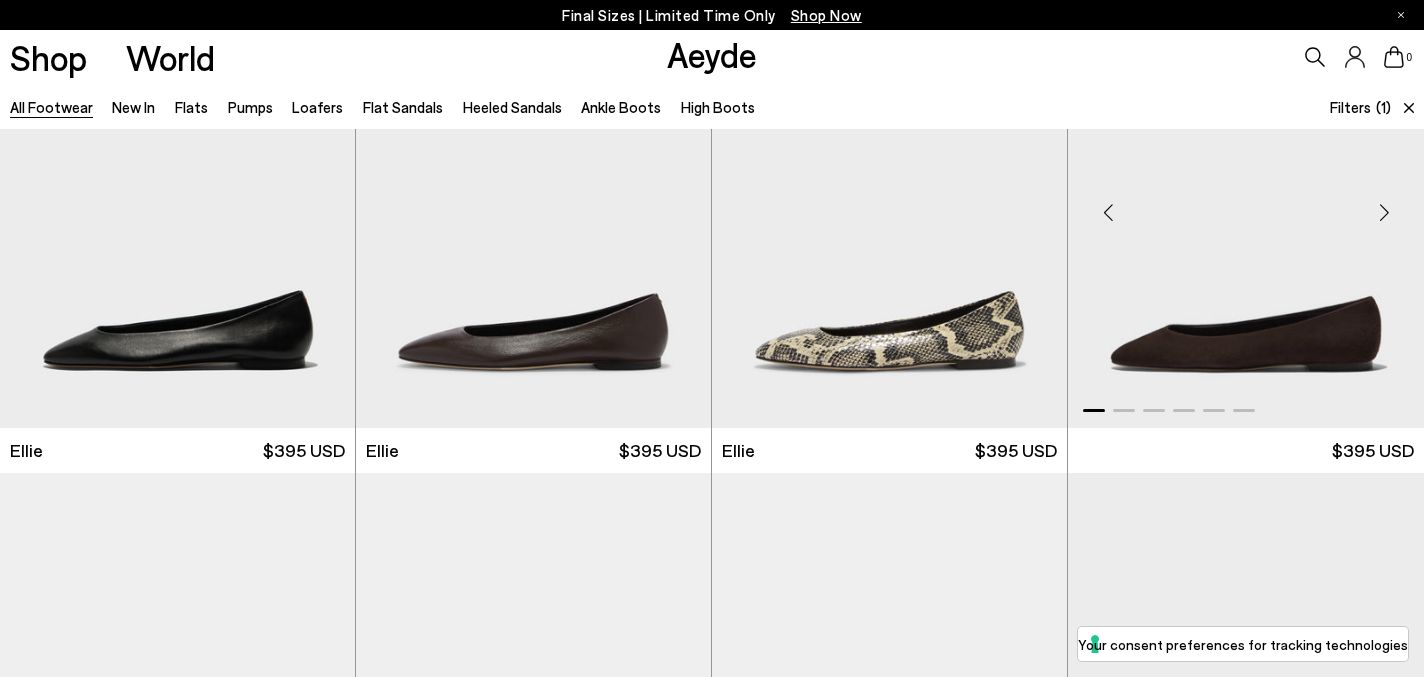 scroll, scrollTop: 154, scrollLeft: 0, axis: vertical 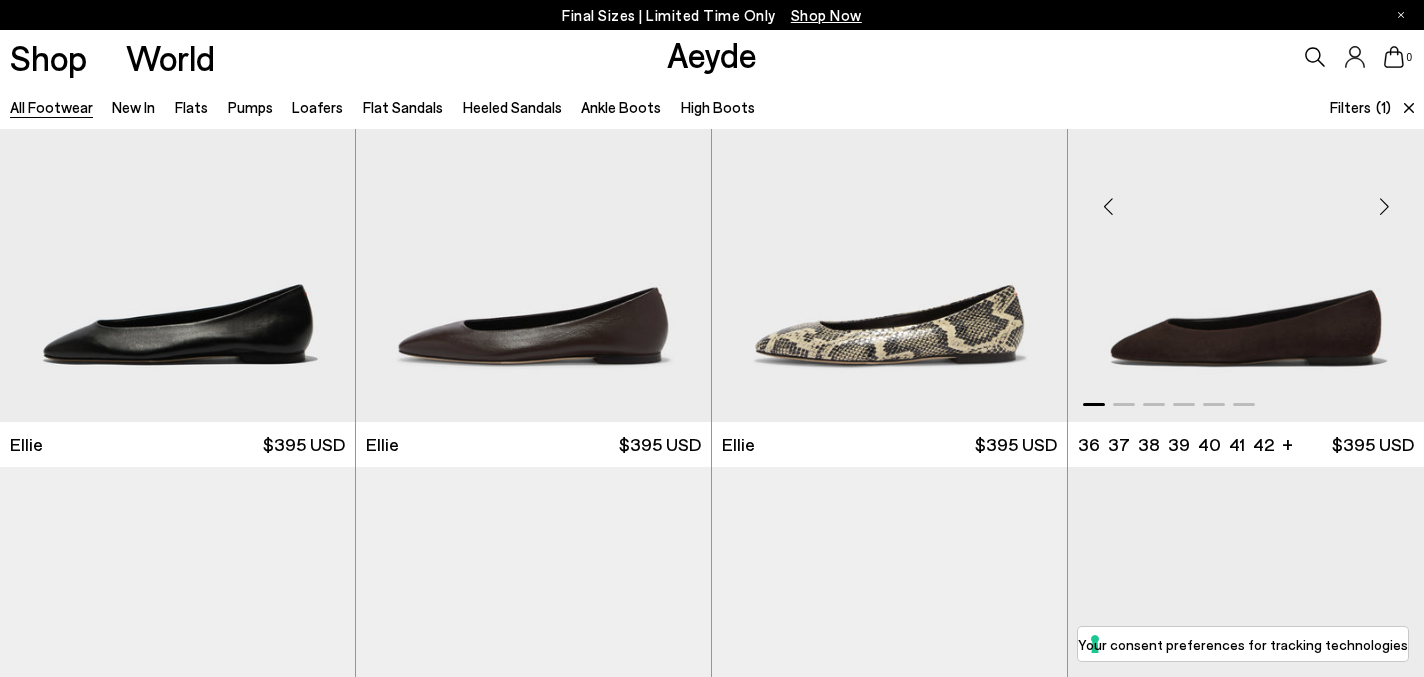 click at bounding box center (1246, 198) 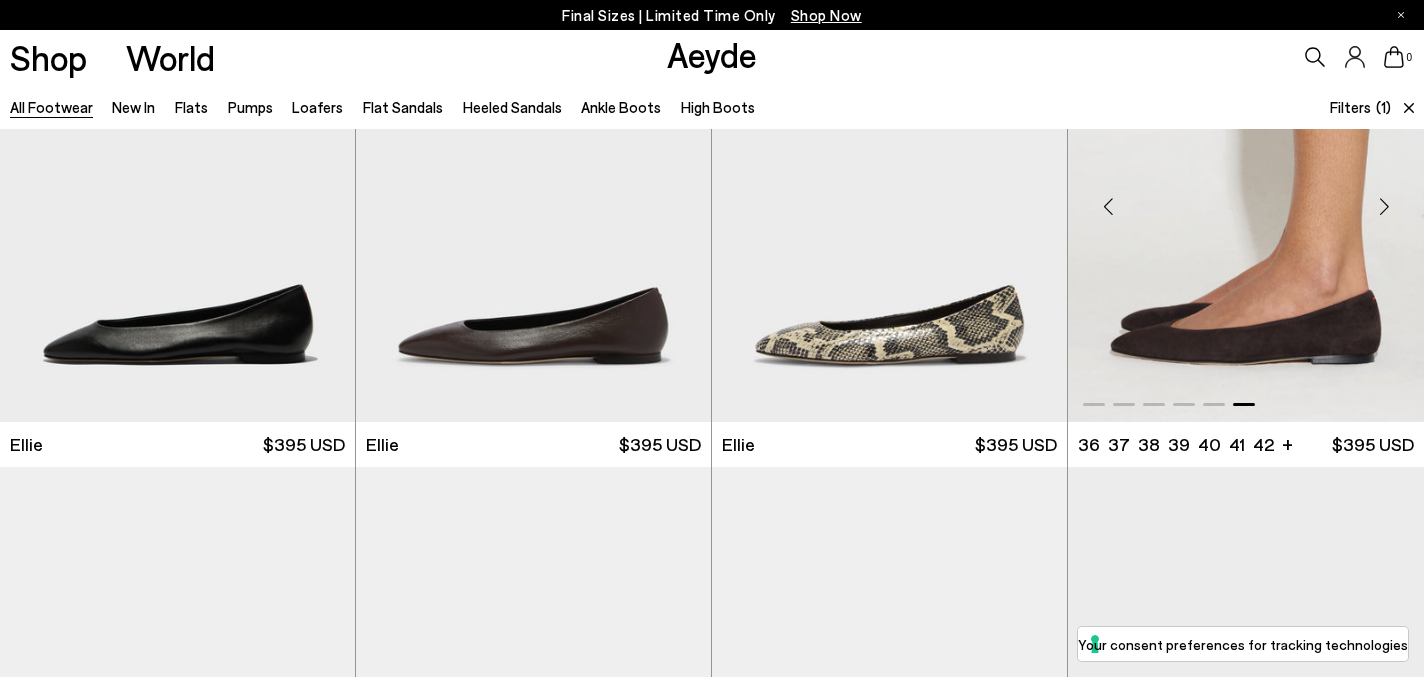 click at bounding box center (1384, 206) 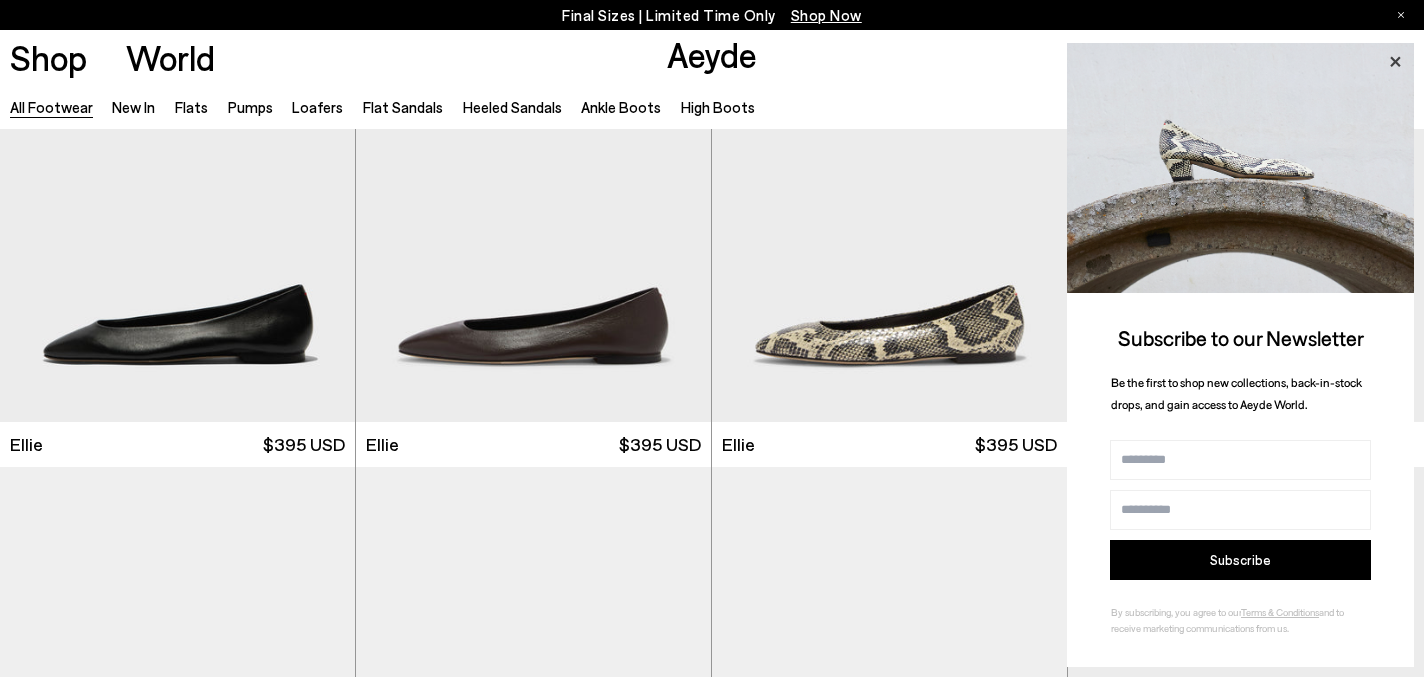 click 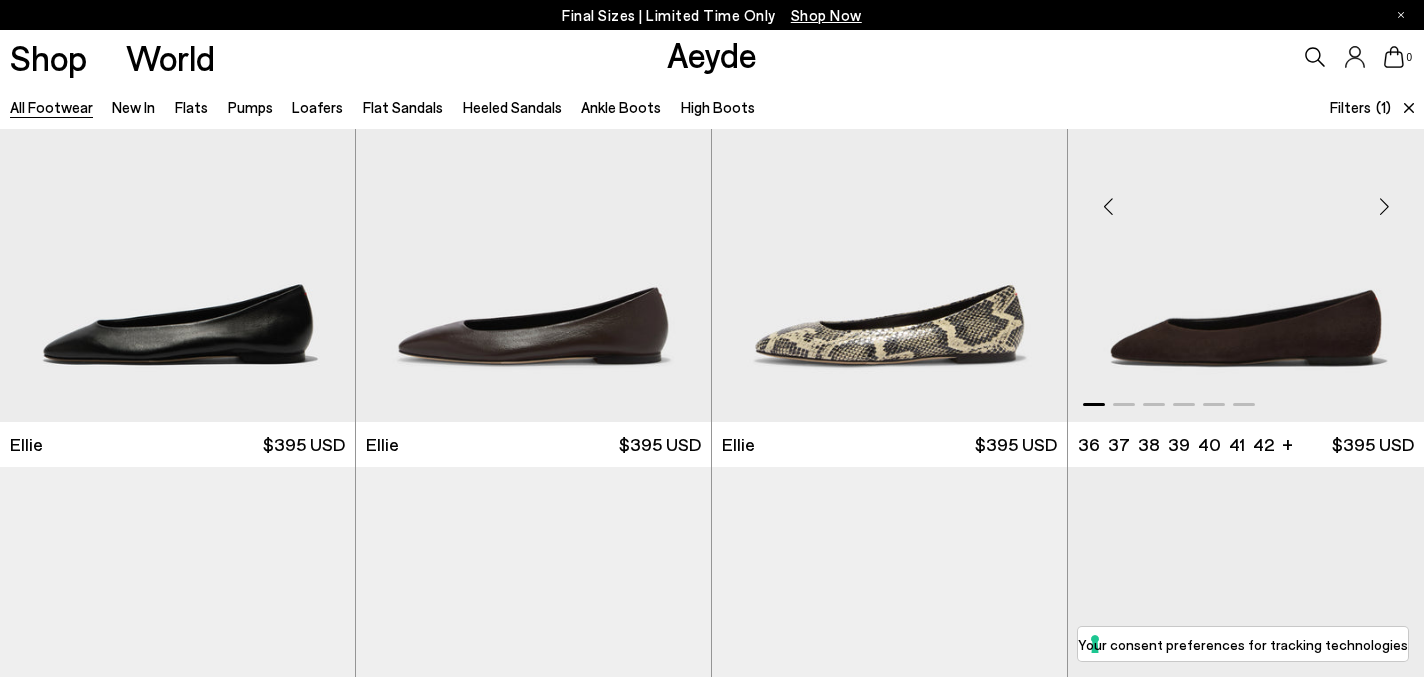 click at bounding box center (1384, 206) 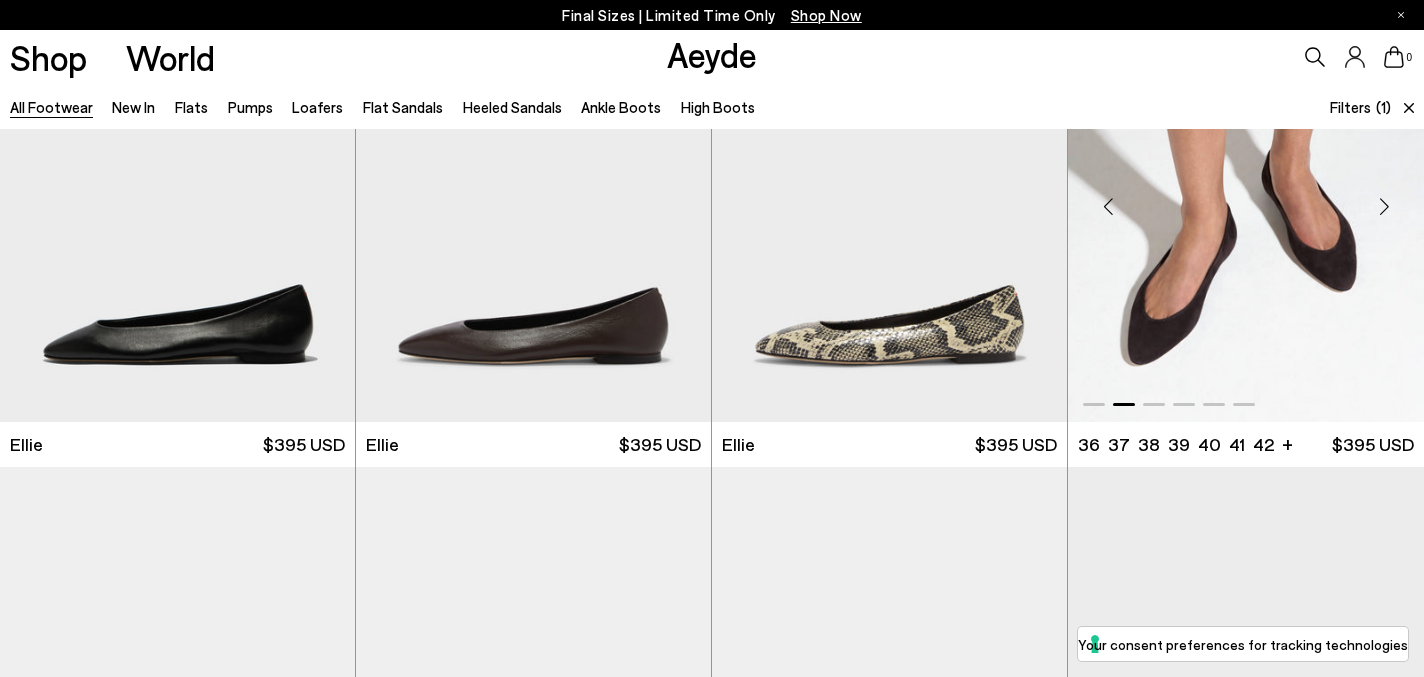 click at bounding box center (1384, 206) 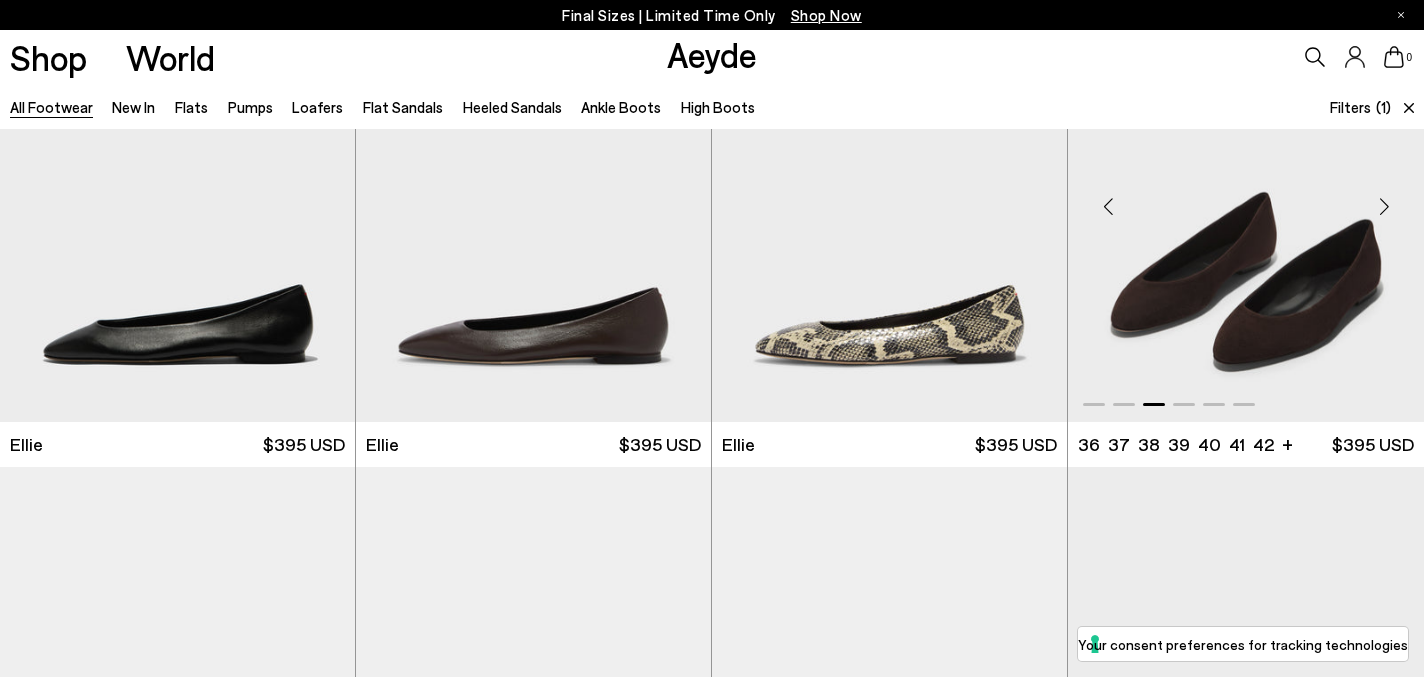 click at bounding box center [1384, 206] 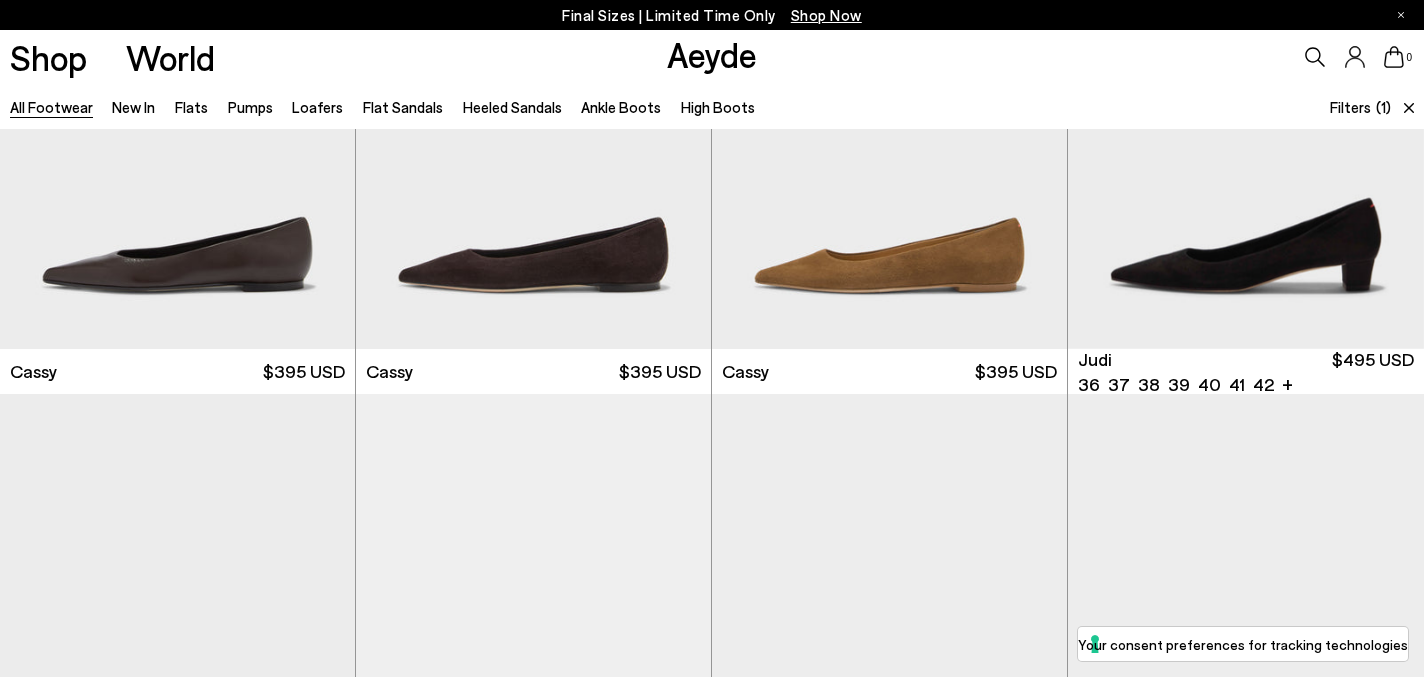 scroll, scrollTop: 4035, scrollLeft: 0, axis: vertical 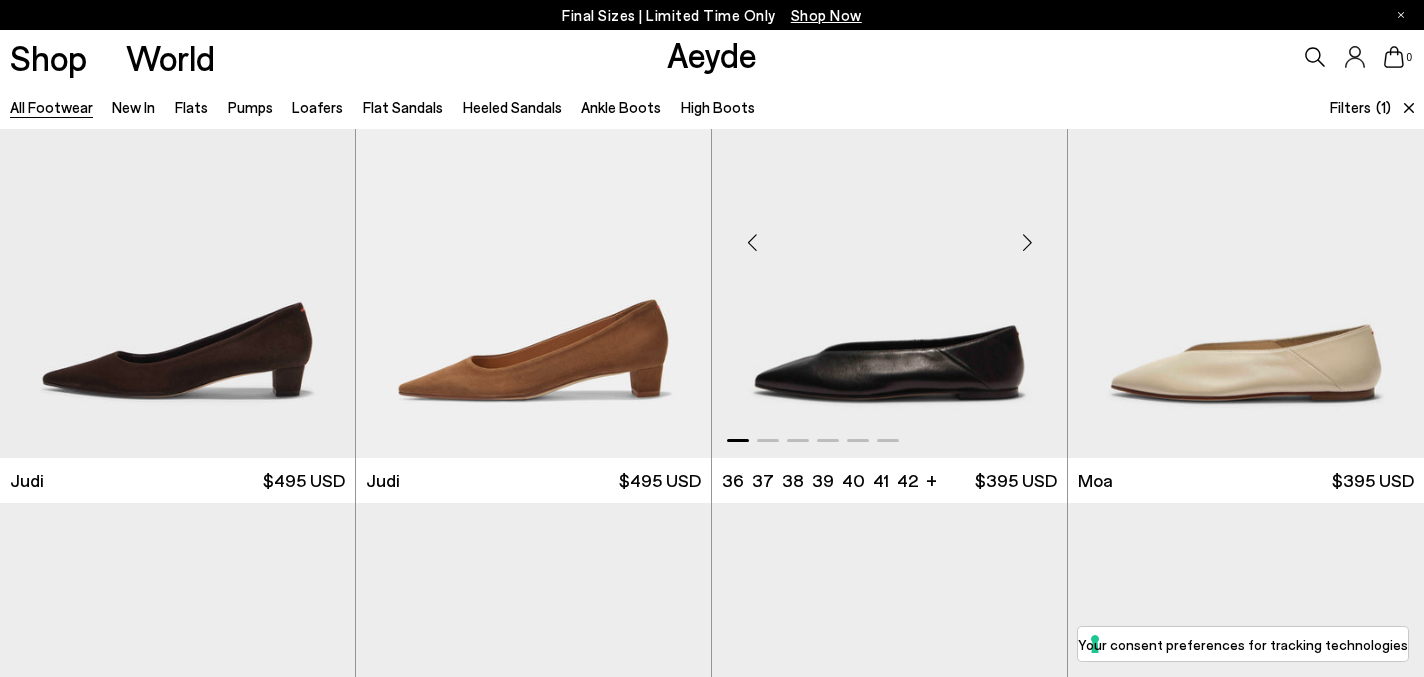 click at bounding box center [1027, 242] 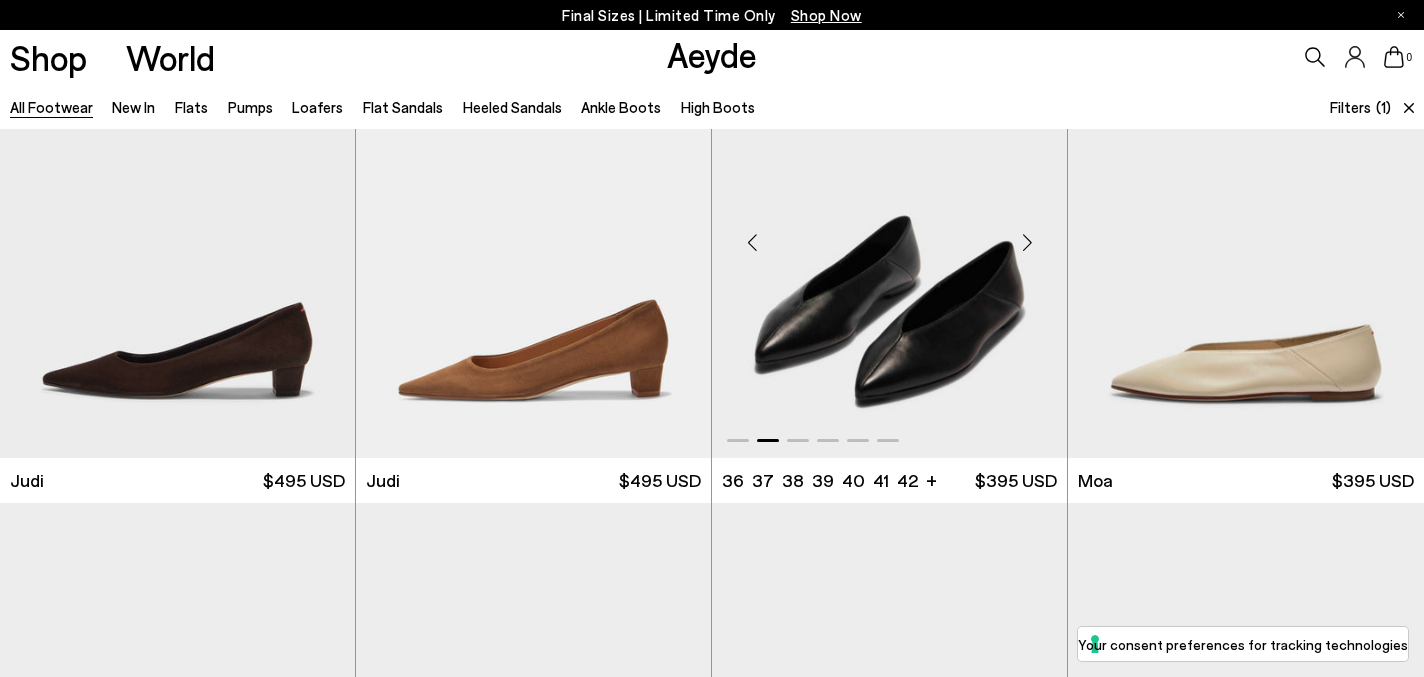 click at bounding box center (1027, 242) 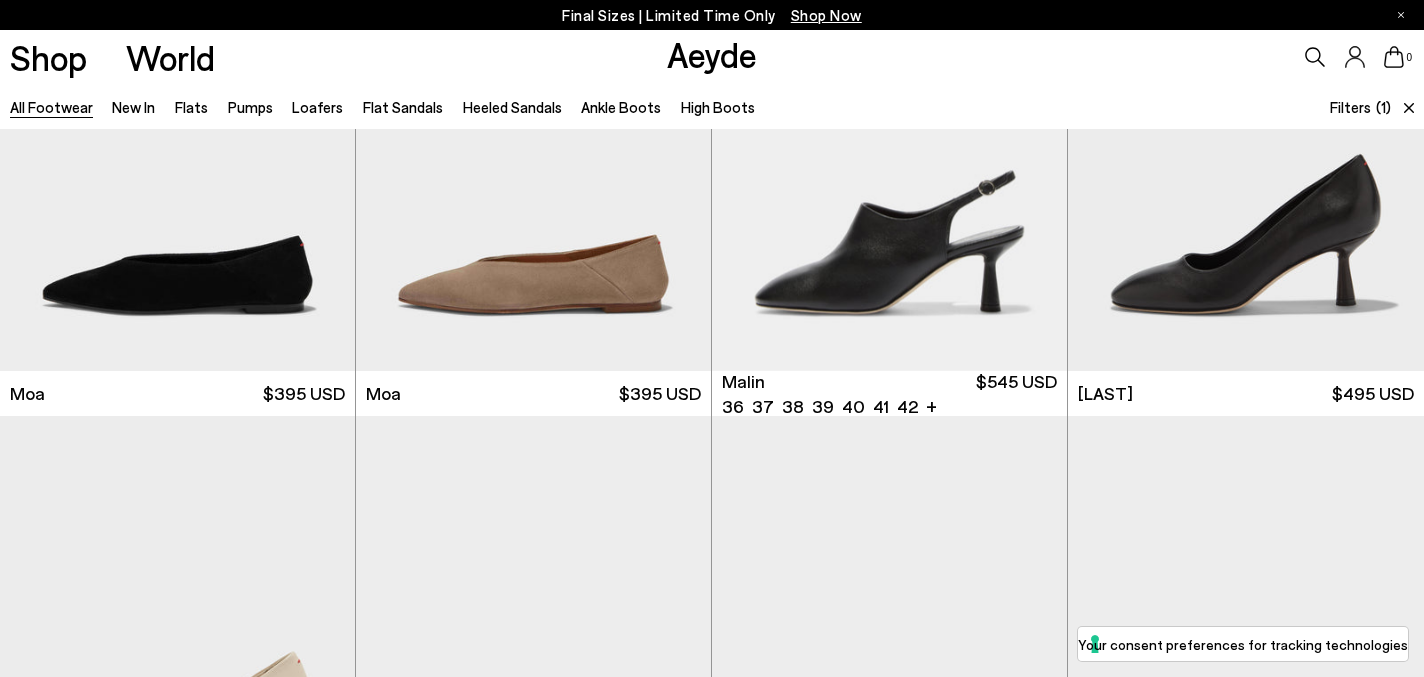 scroll, scrollTop: 5119, scrollLeft: 0, axis: vertical 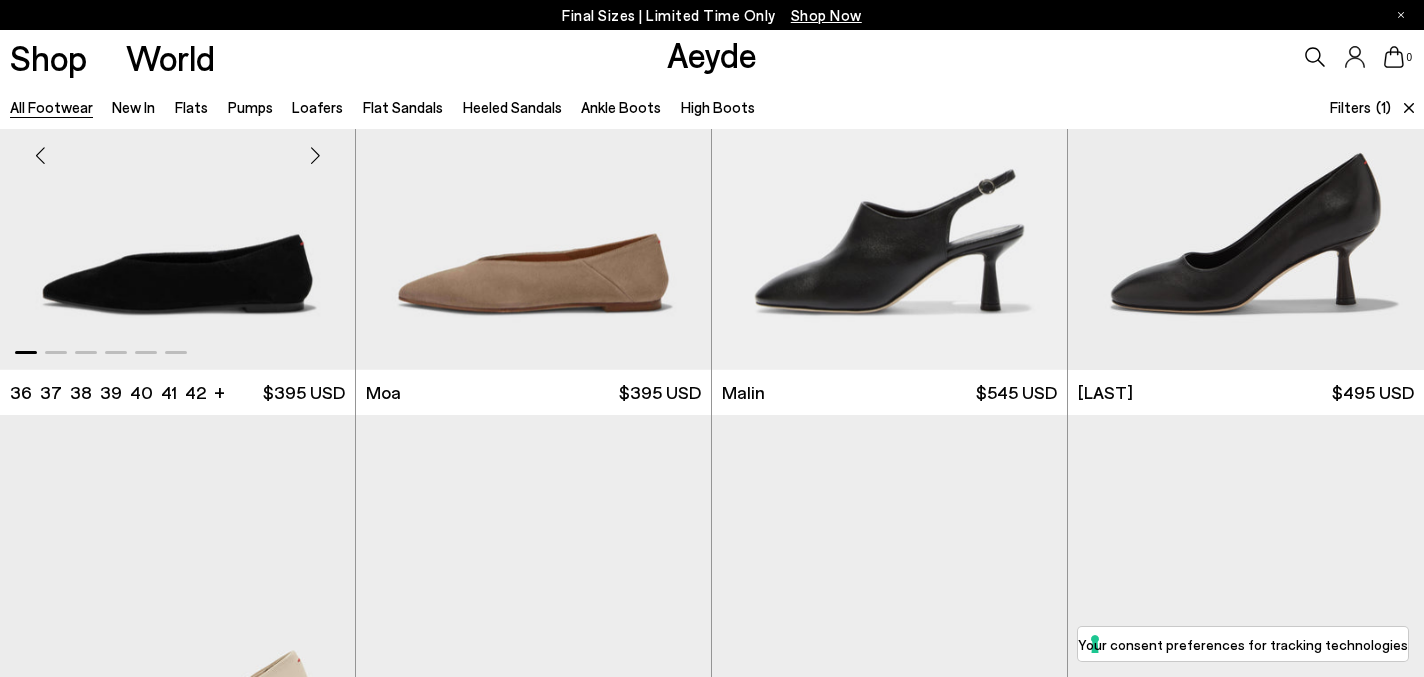 click at bounding box center (315, 155) 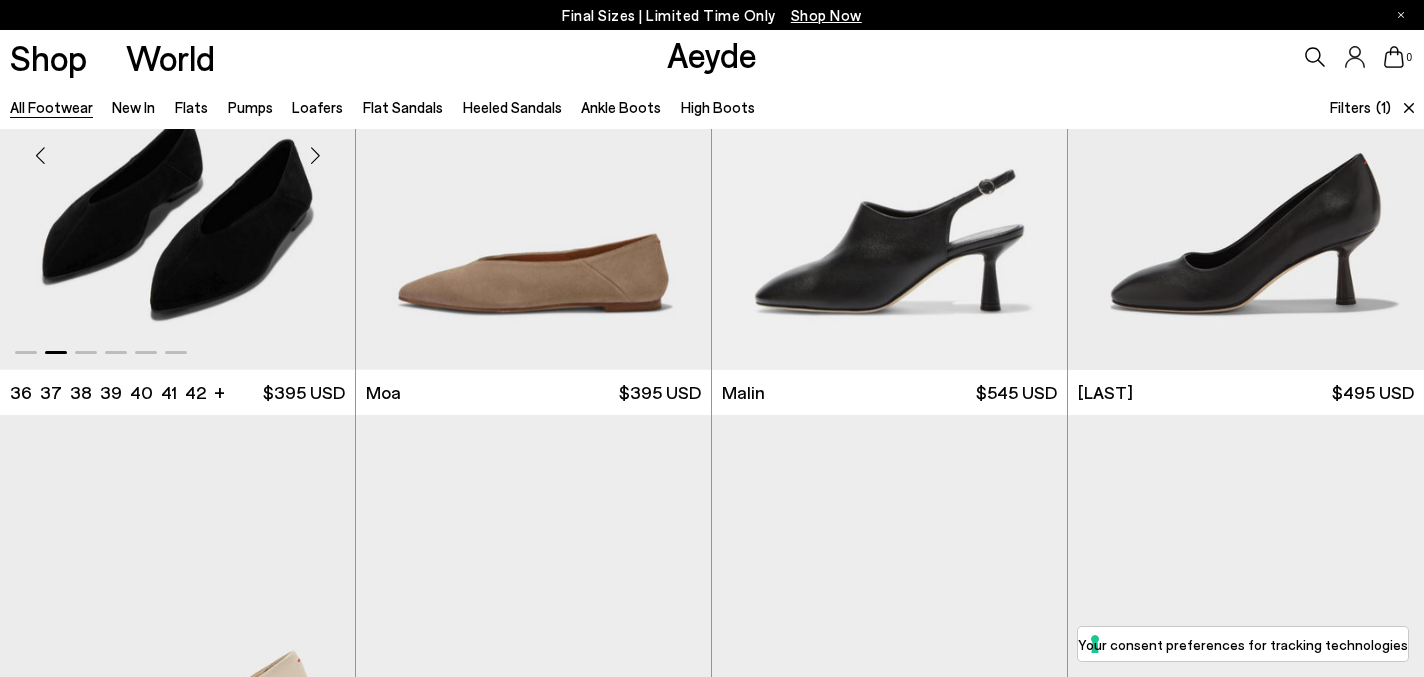 click at bounding box center [315, 155] 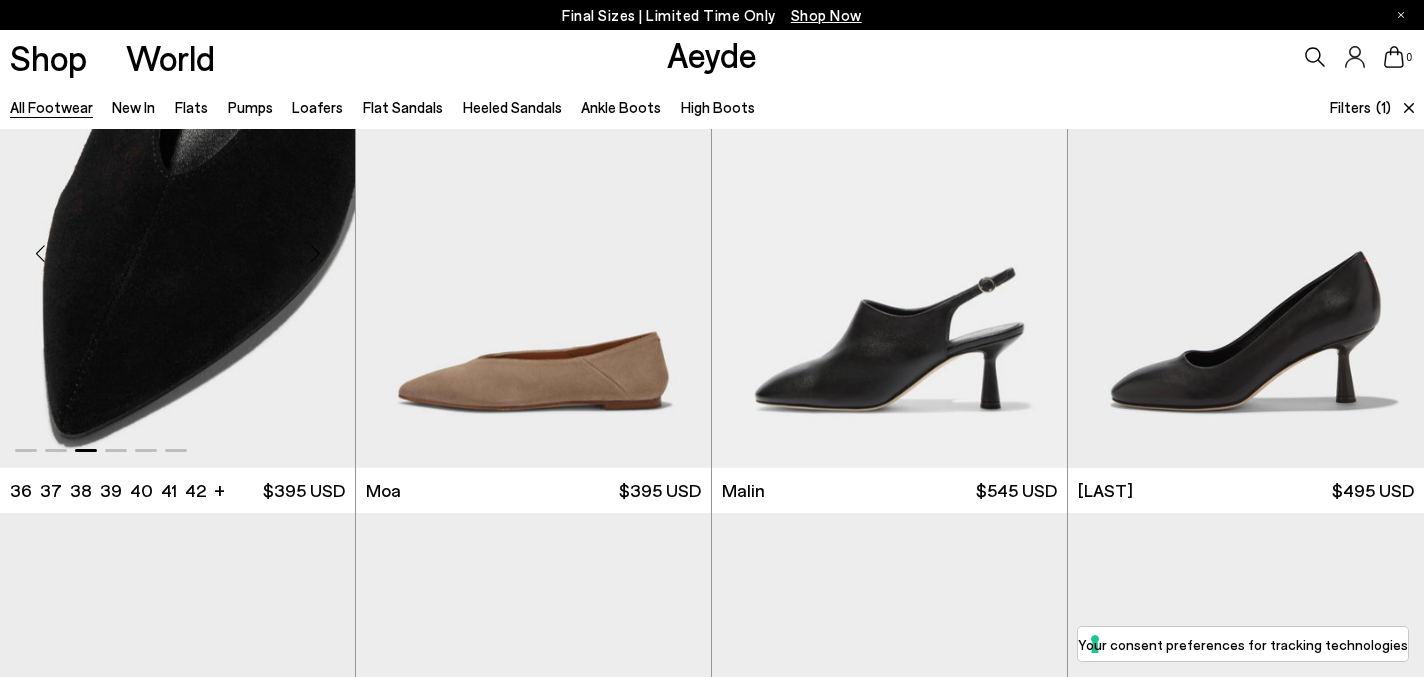 scroll, scrollTop: 4959, scrollLeft: 0, axis: vertical 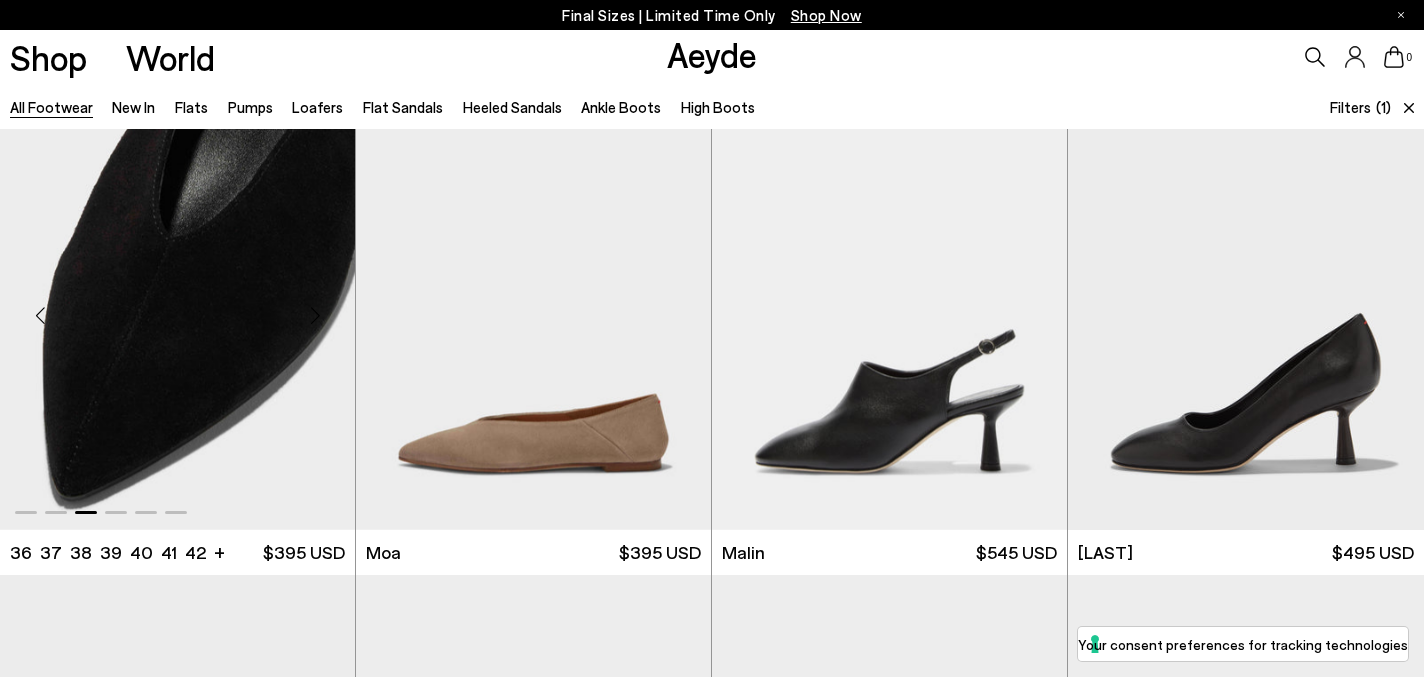 click at bounding box center [315, 315] 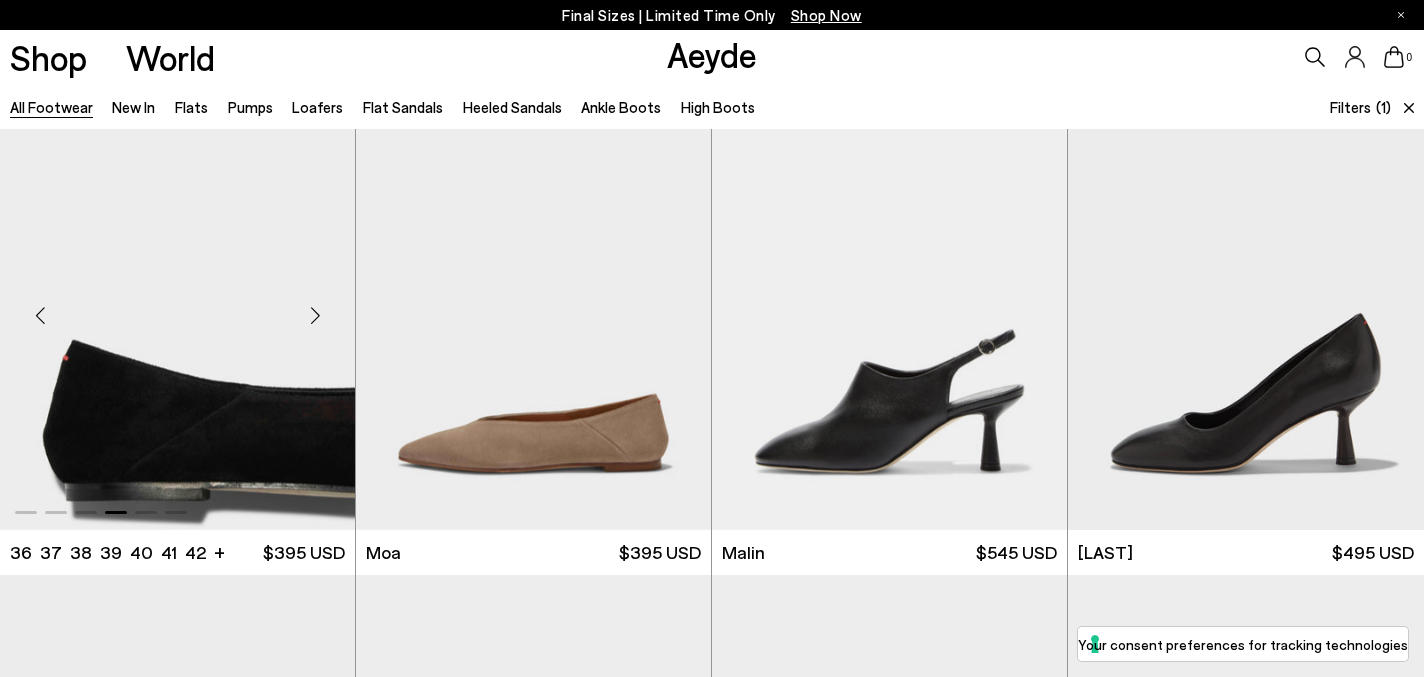 click at bounding box center [315, 315] 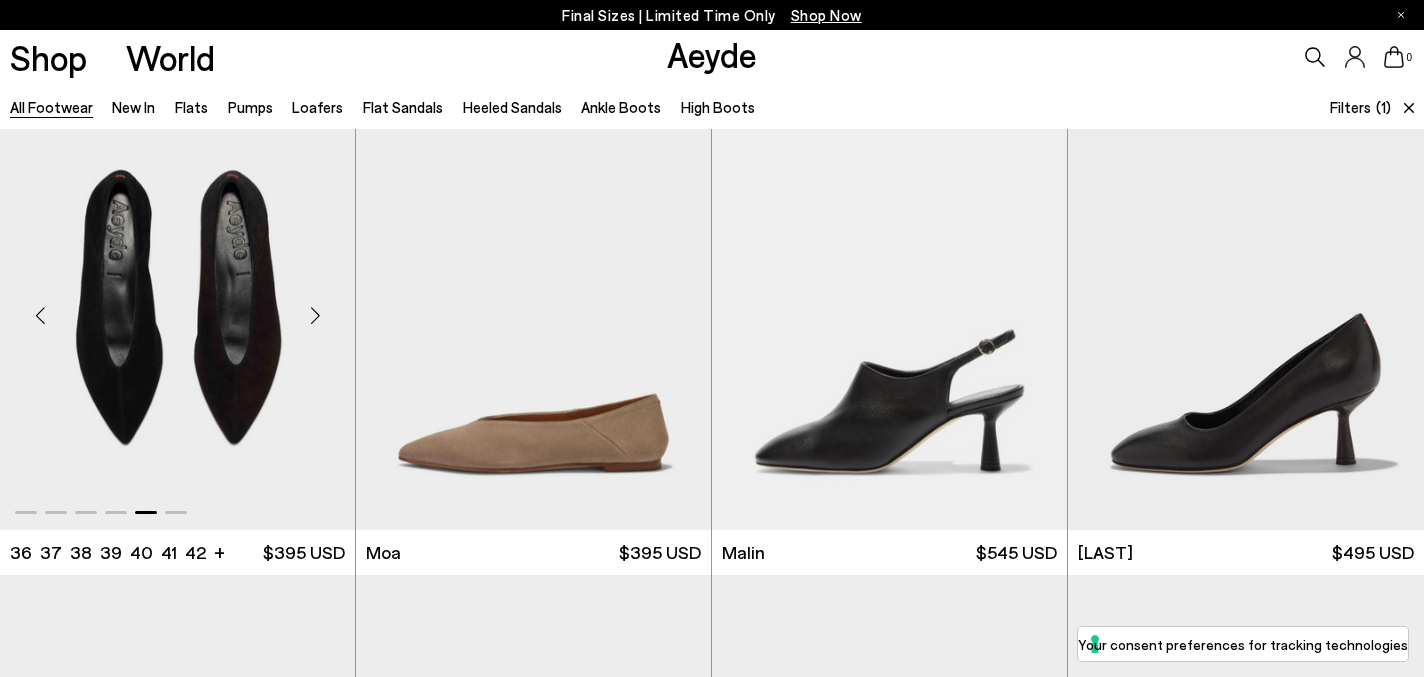 click at bounding box center [315, 315] 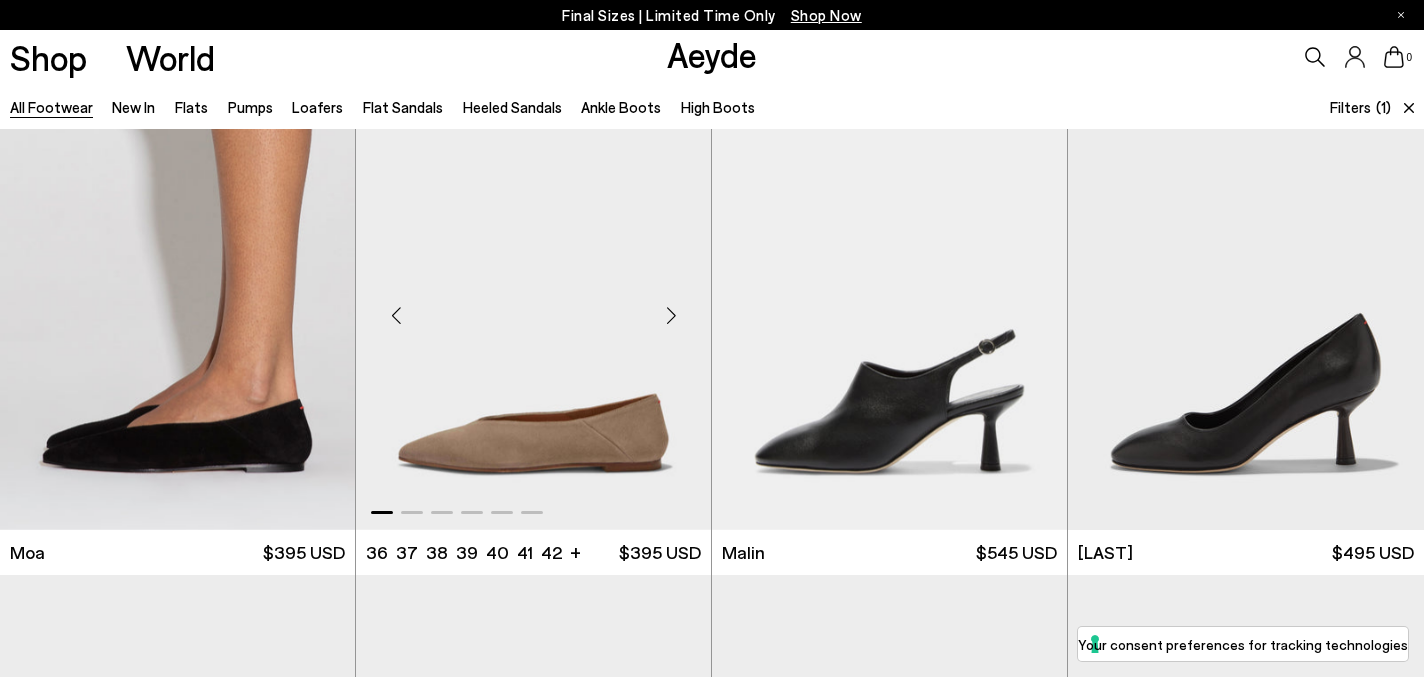 click at bounding box center (671, 315) 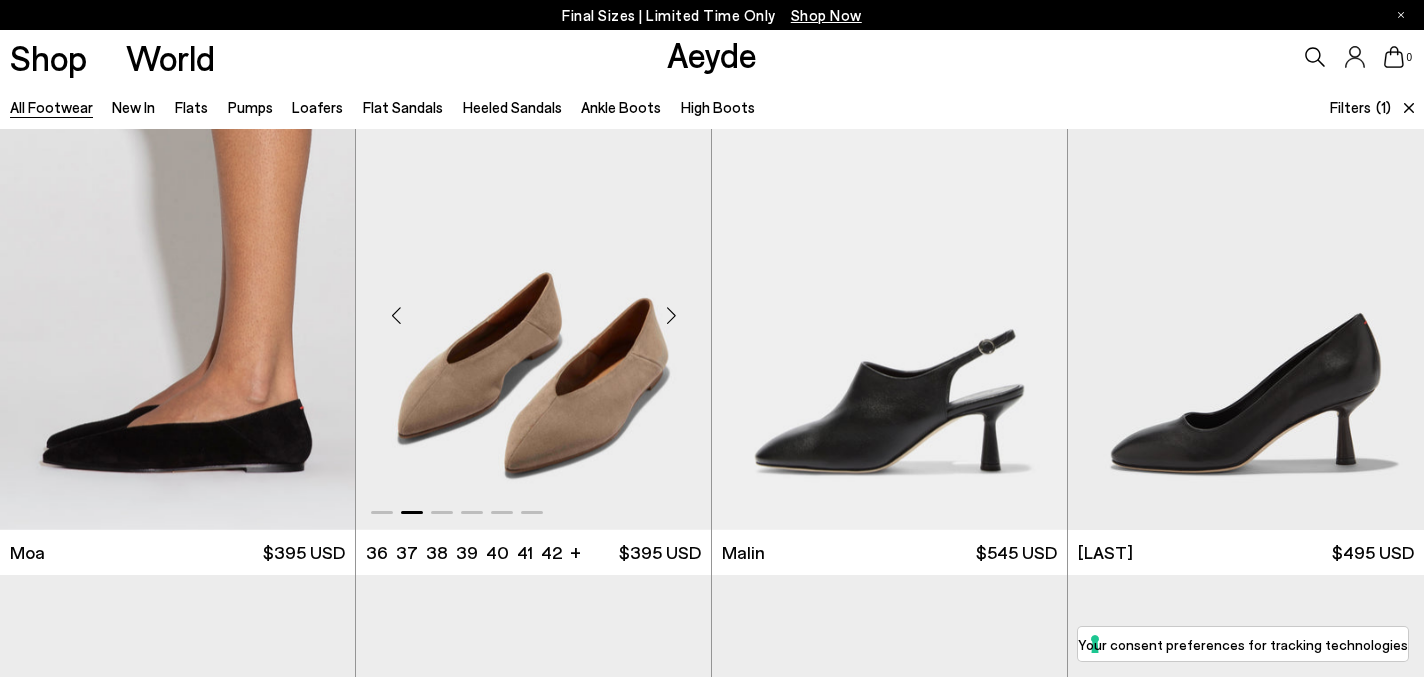 click at bounding box center [533, 307] 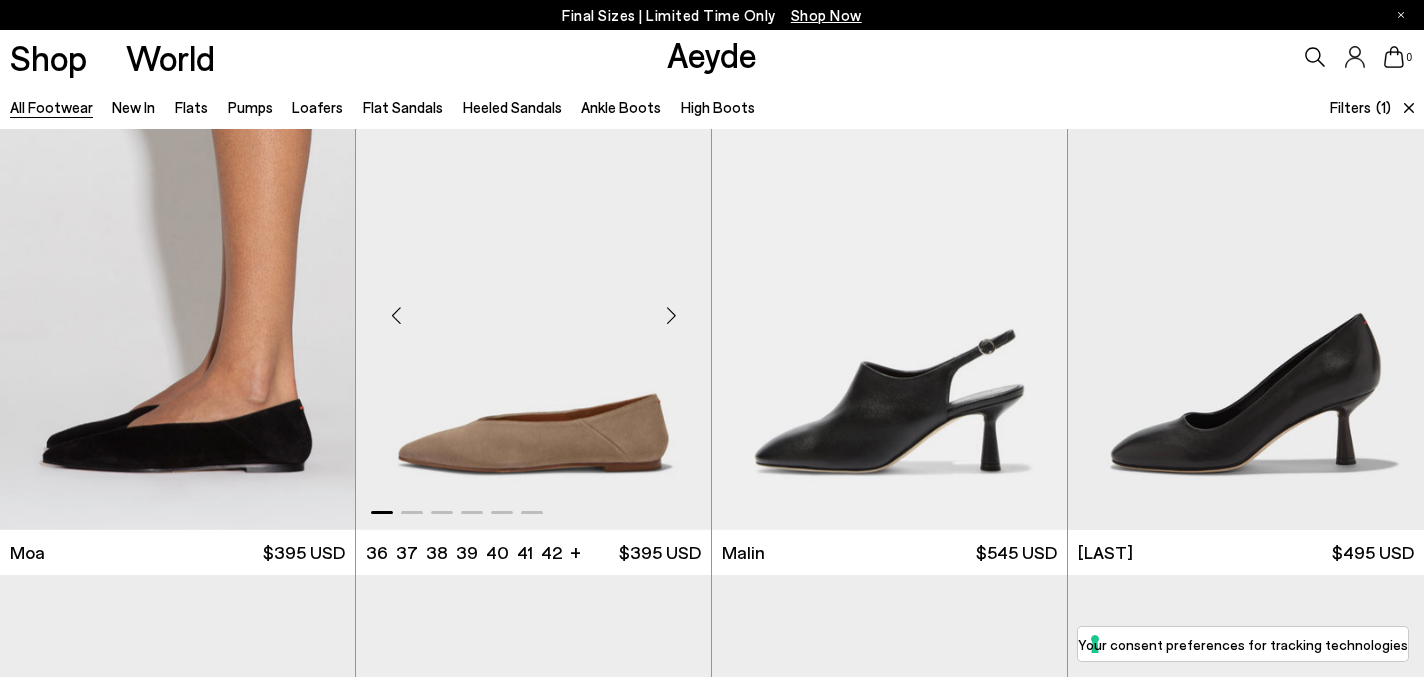 click at bounding box center [671, 315] 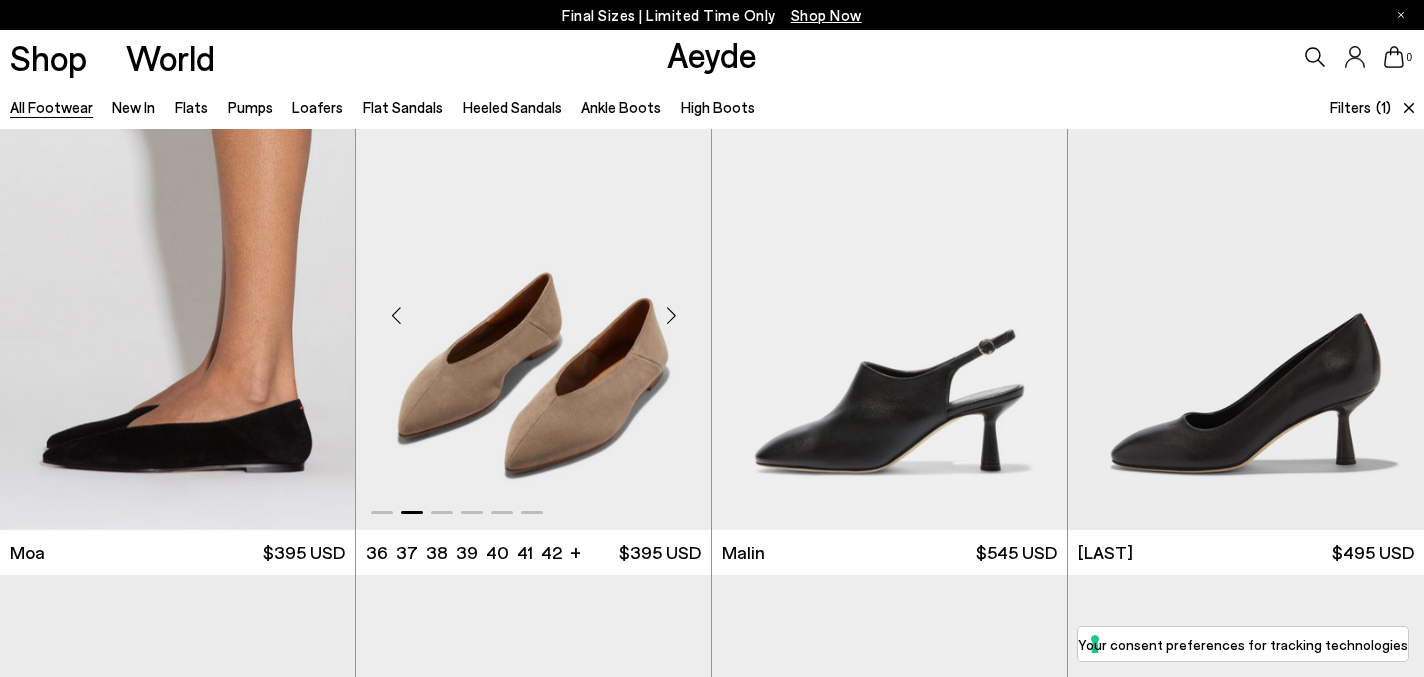 click at bounding box center [671, 315] 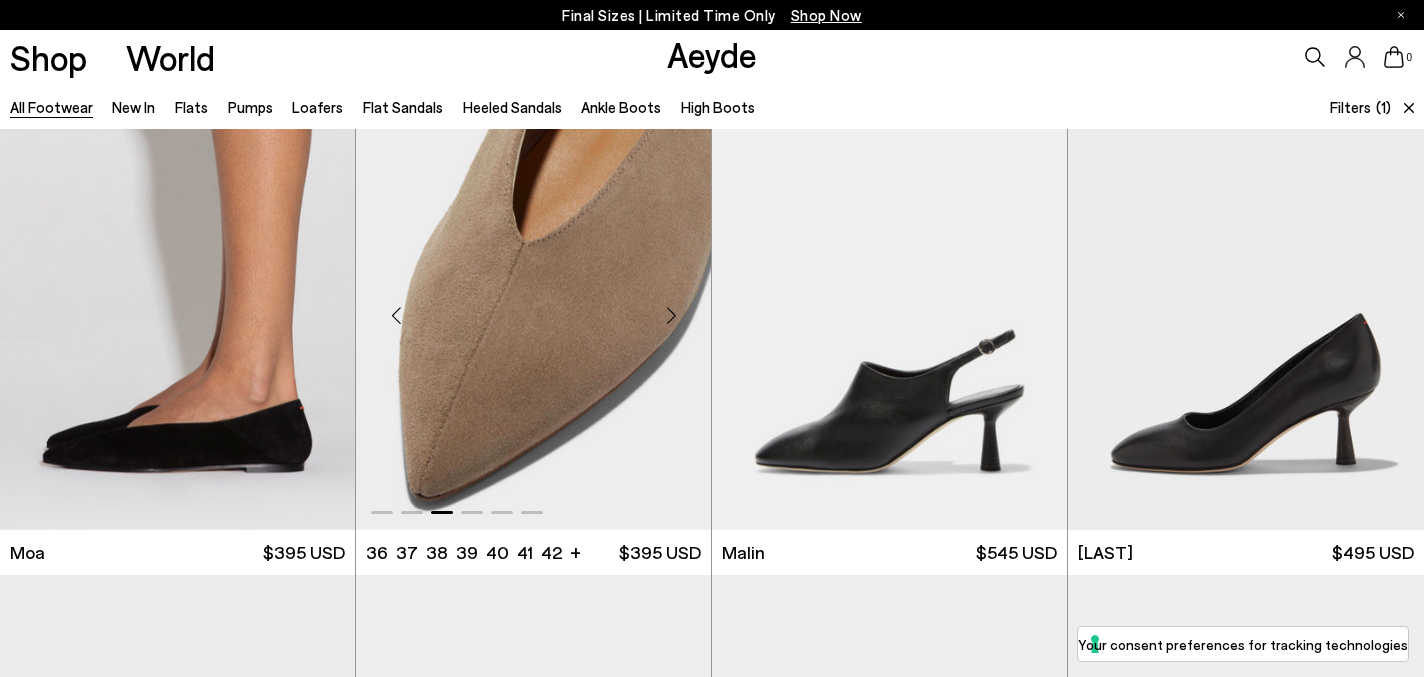 click at bounding box center [533, 307] 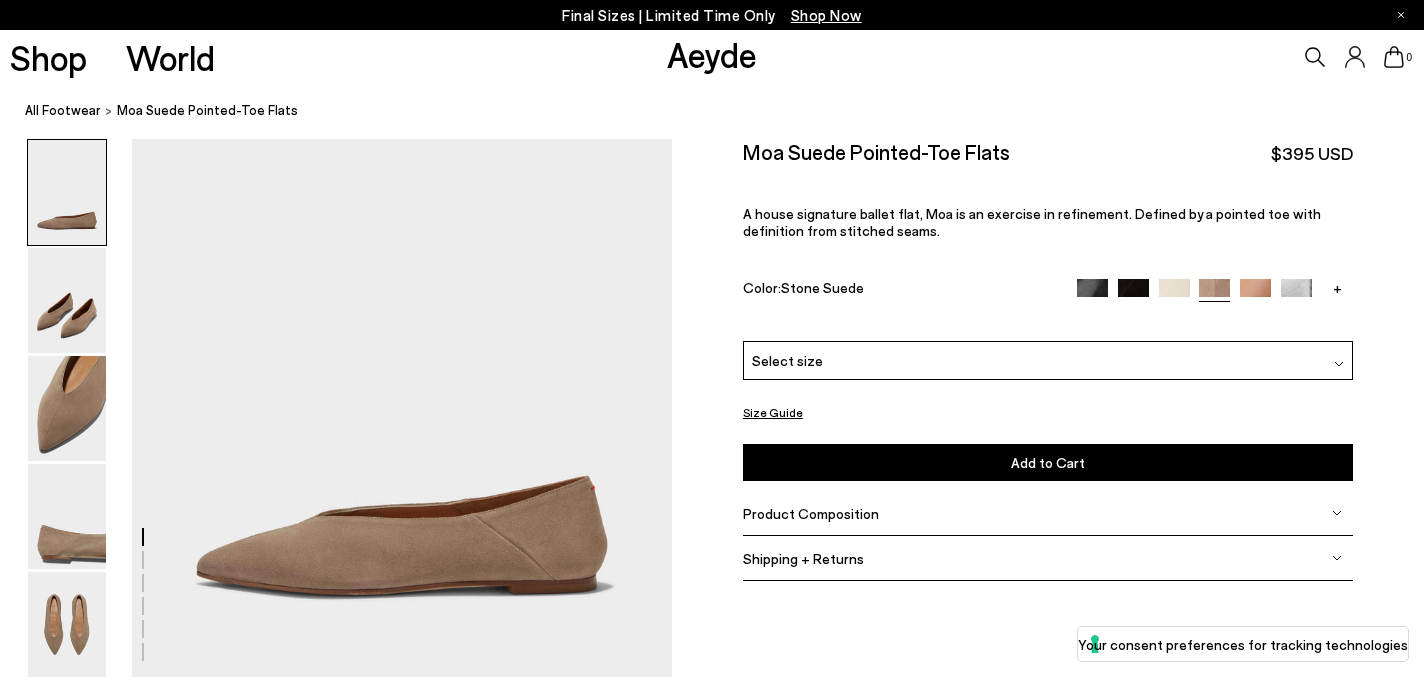 scroll, scrollTop: 0, scrollLeft: 0, axis: both 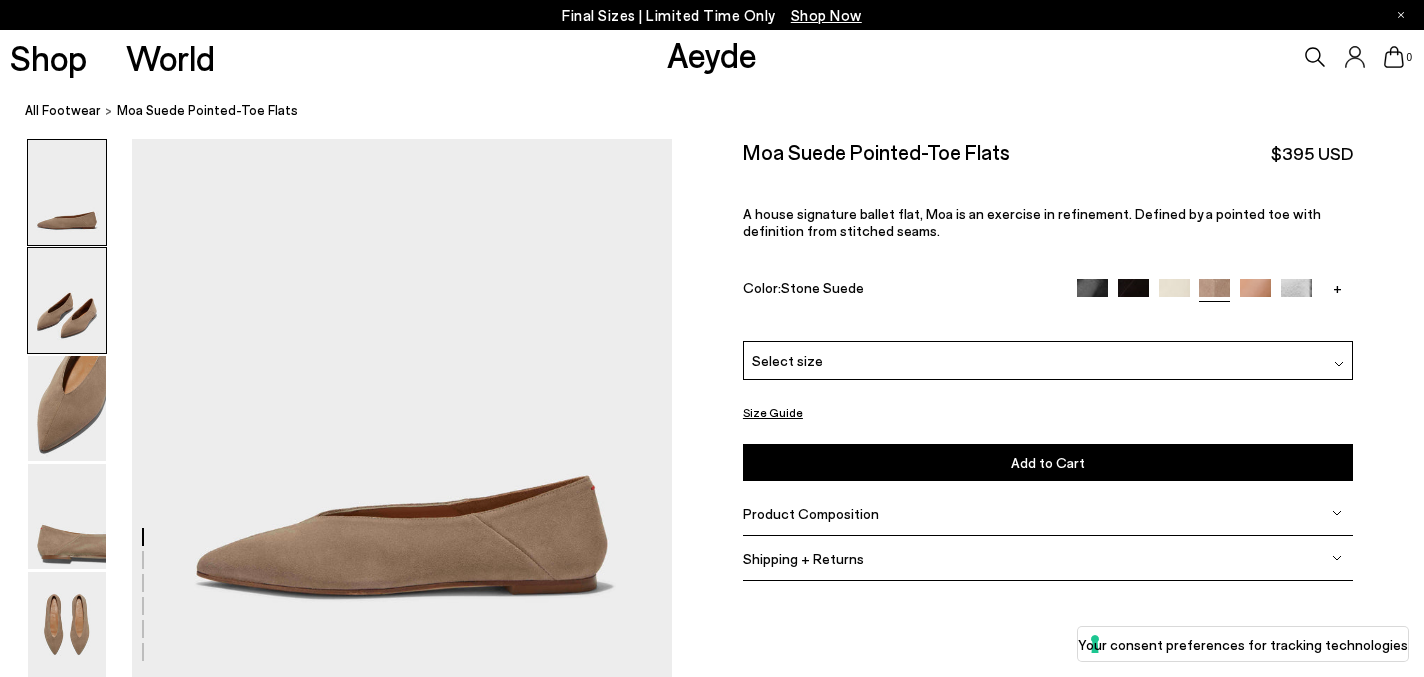 click at bounding box center [67, 300] 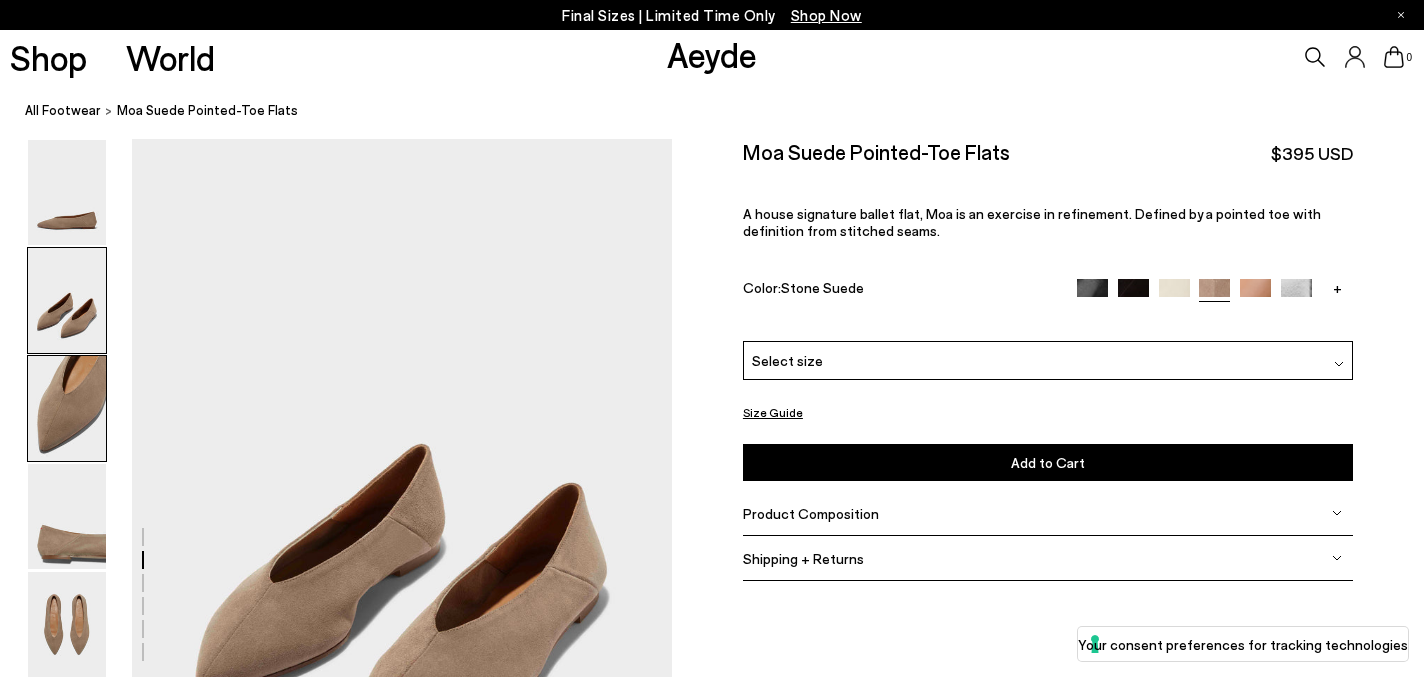 scroll, scrollTop: 635, scrollLeft: 0, axis: vertical 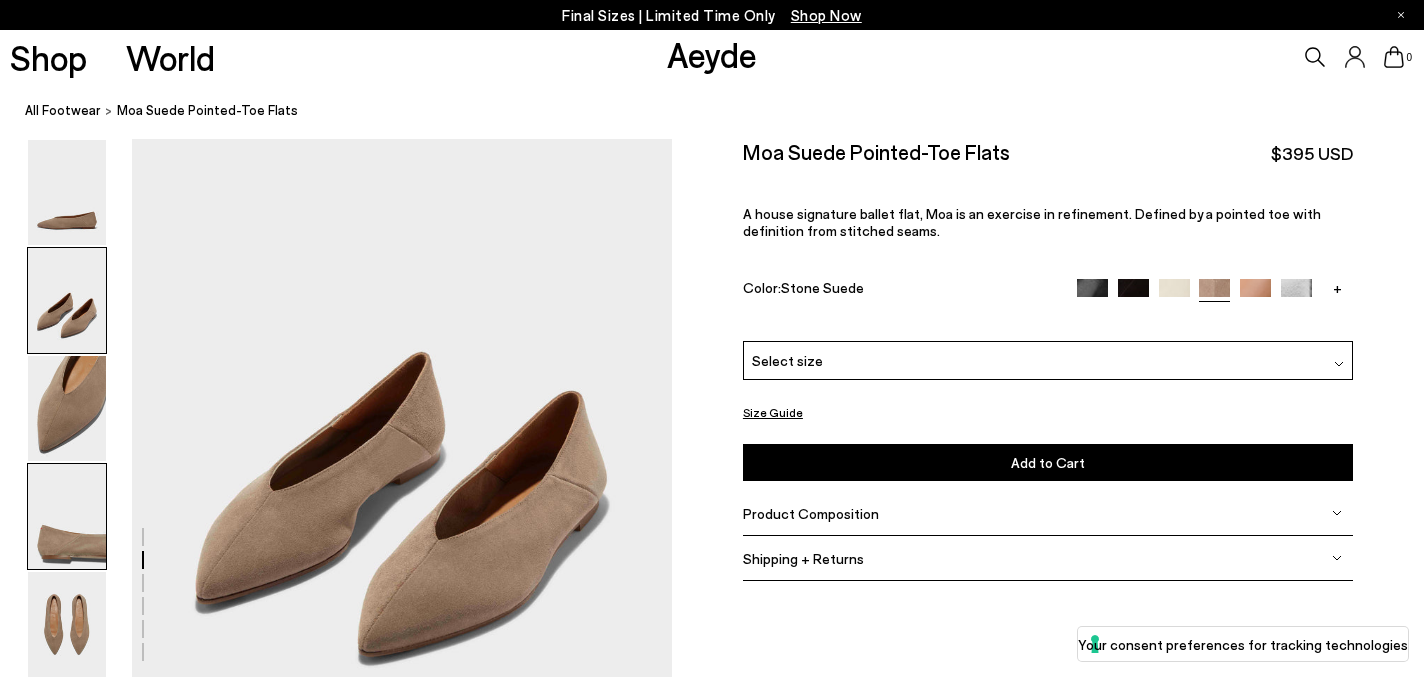 click at bounding box center (67, 516) 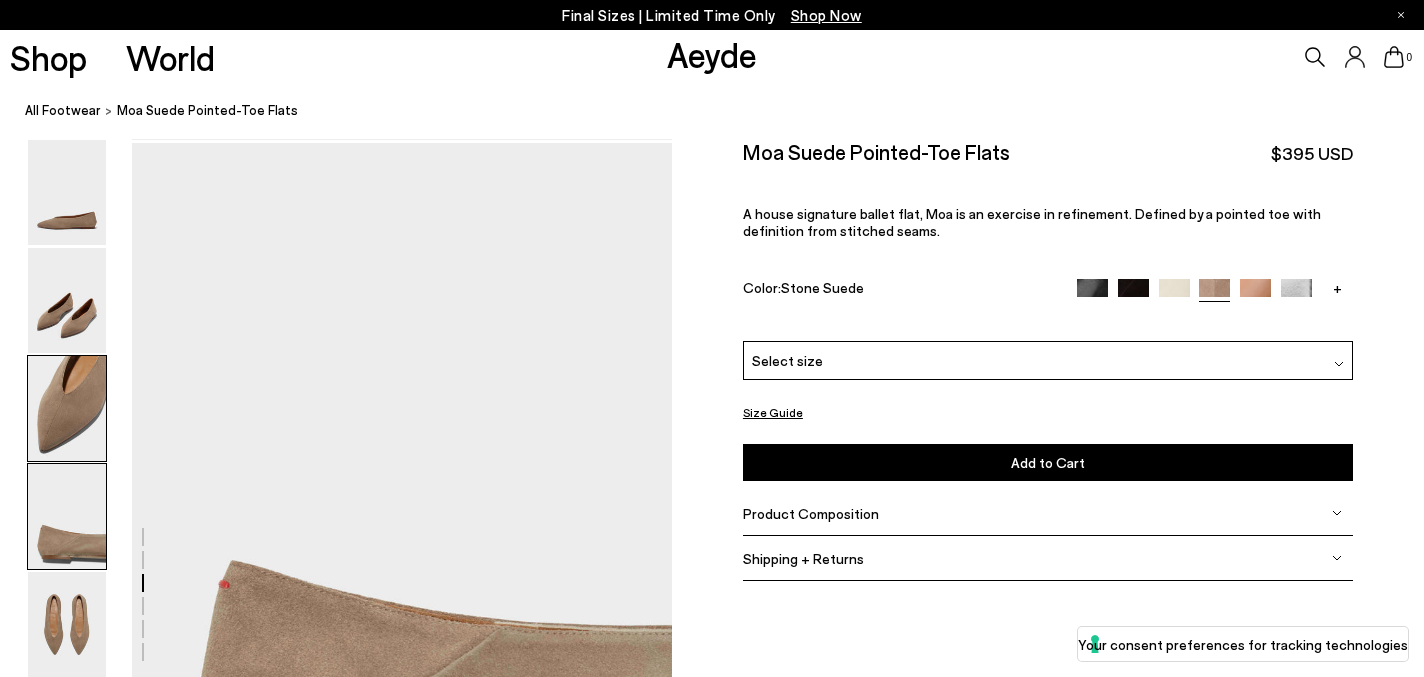scroll, scrollTop: 1988, scrollLeft: 0, axis: vertical 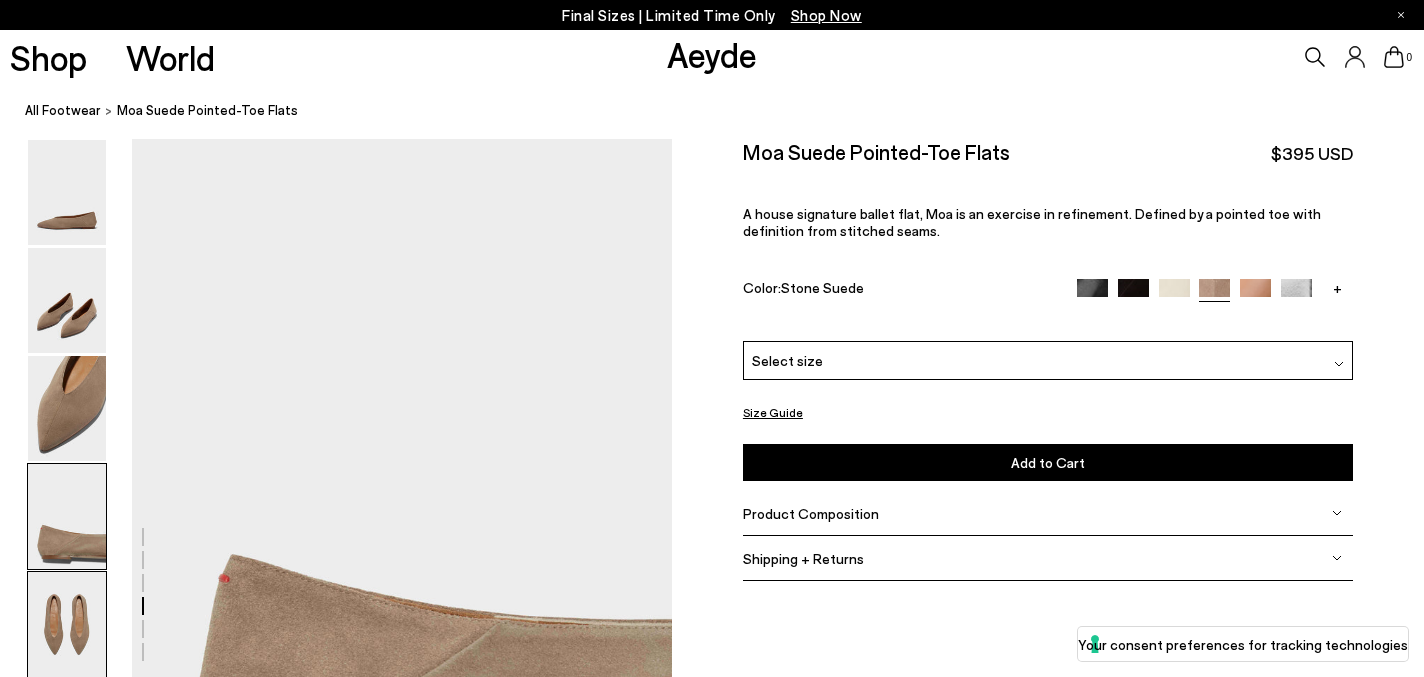 click at bounding box center [67, 624] 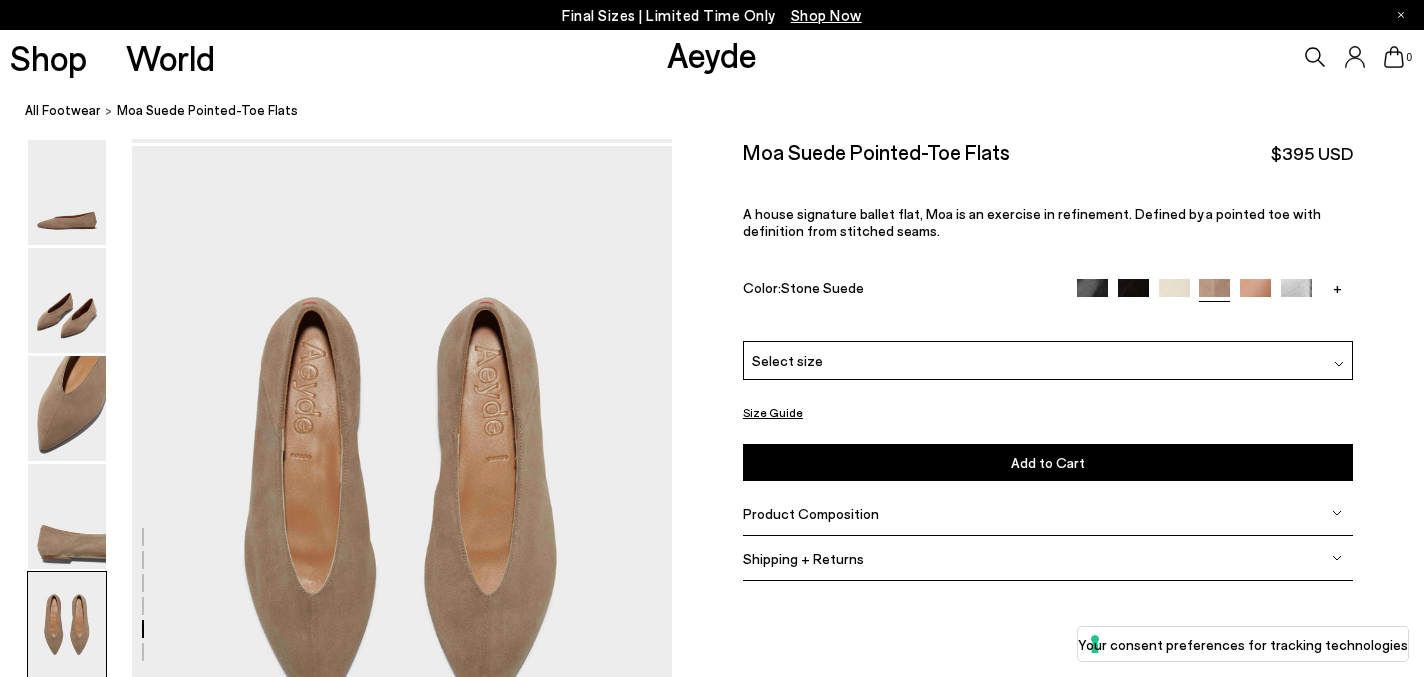 scroll, scrollTop: 2711, scrollLeft: 0, axis: vertical 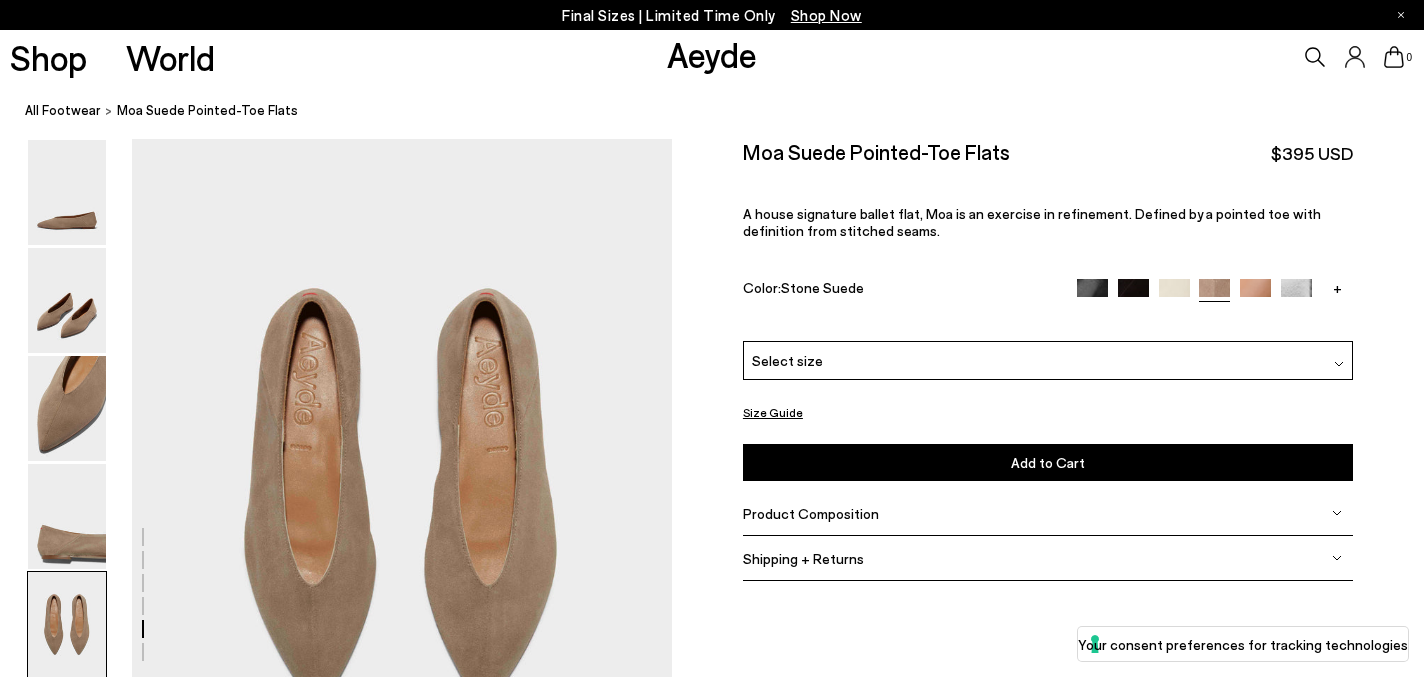 click at bounding box center (1339, 364) 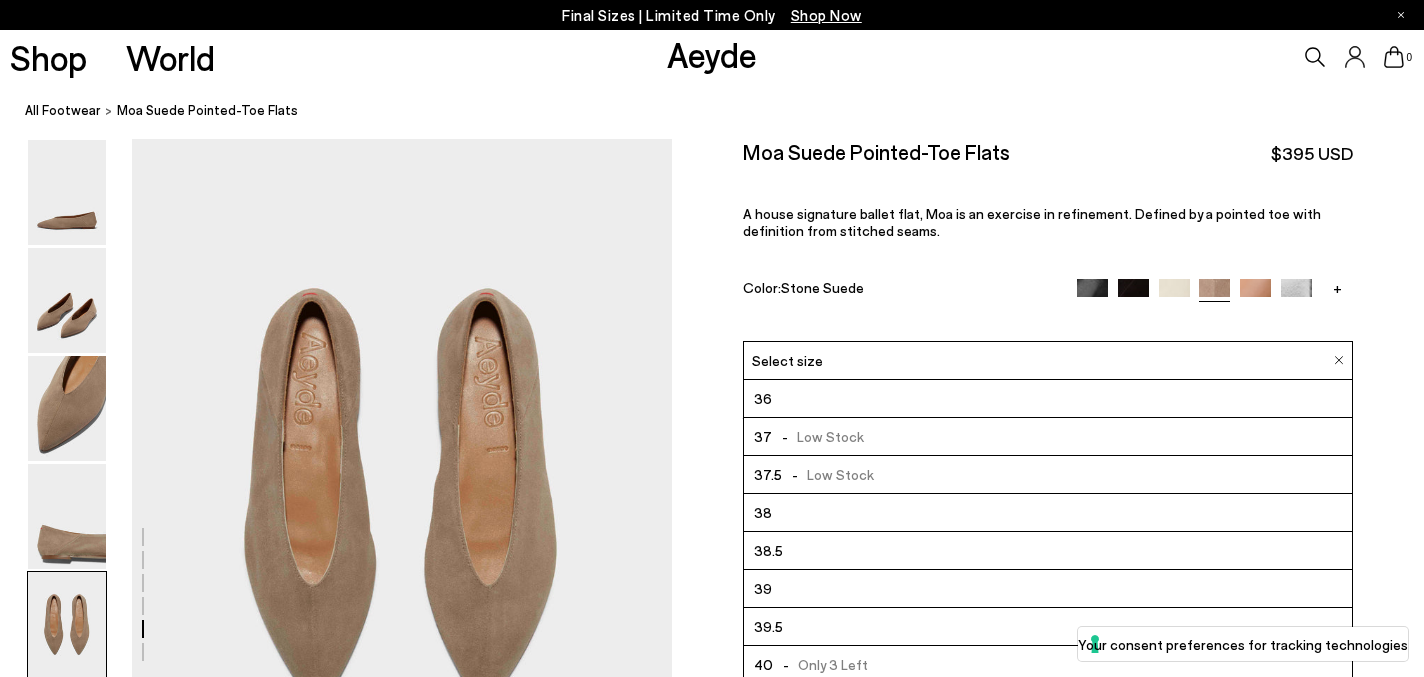 click on "38.5" at bounding box center (1048, 551) 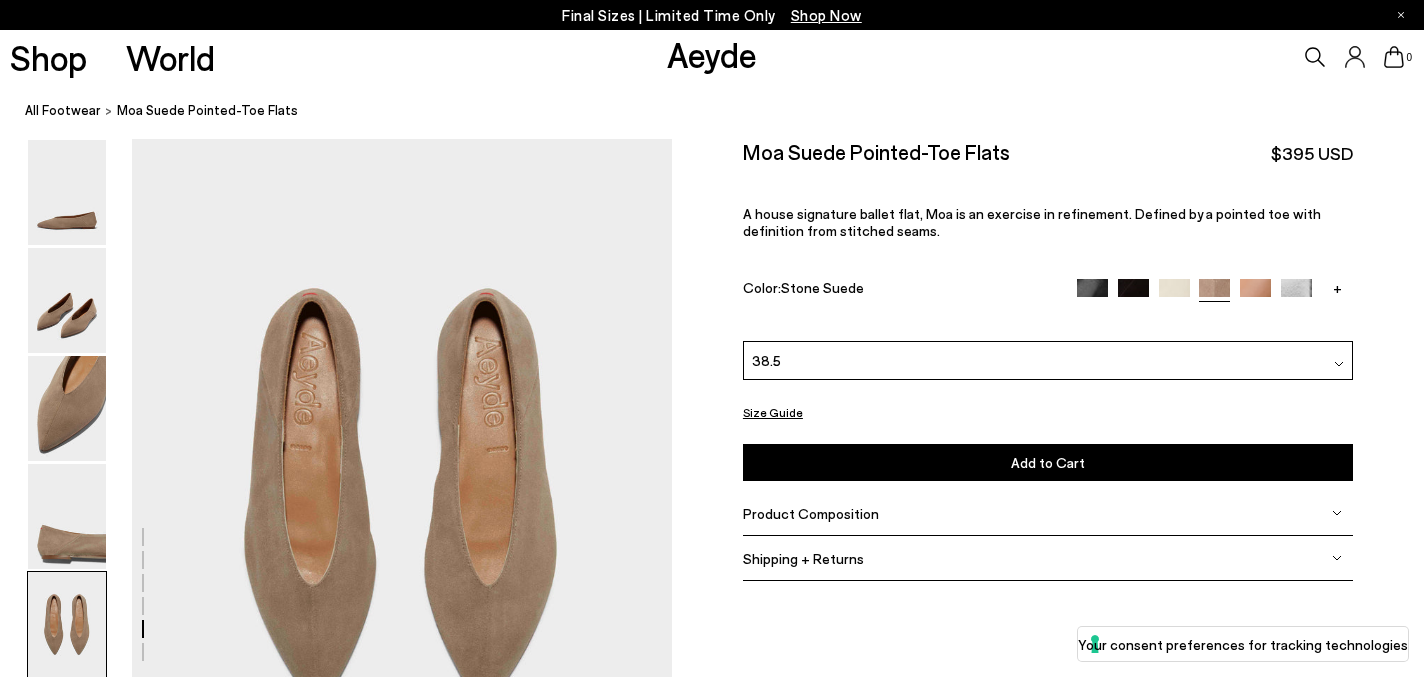click on "Add to Cart Select a Size First" at bounding box center [1048, 462] 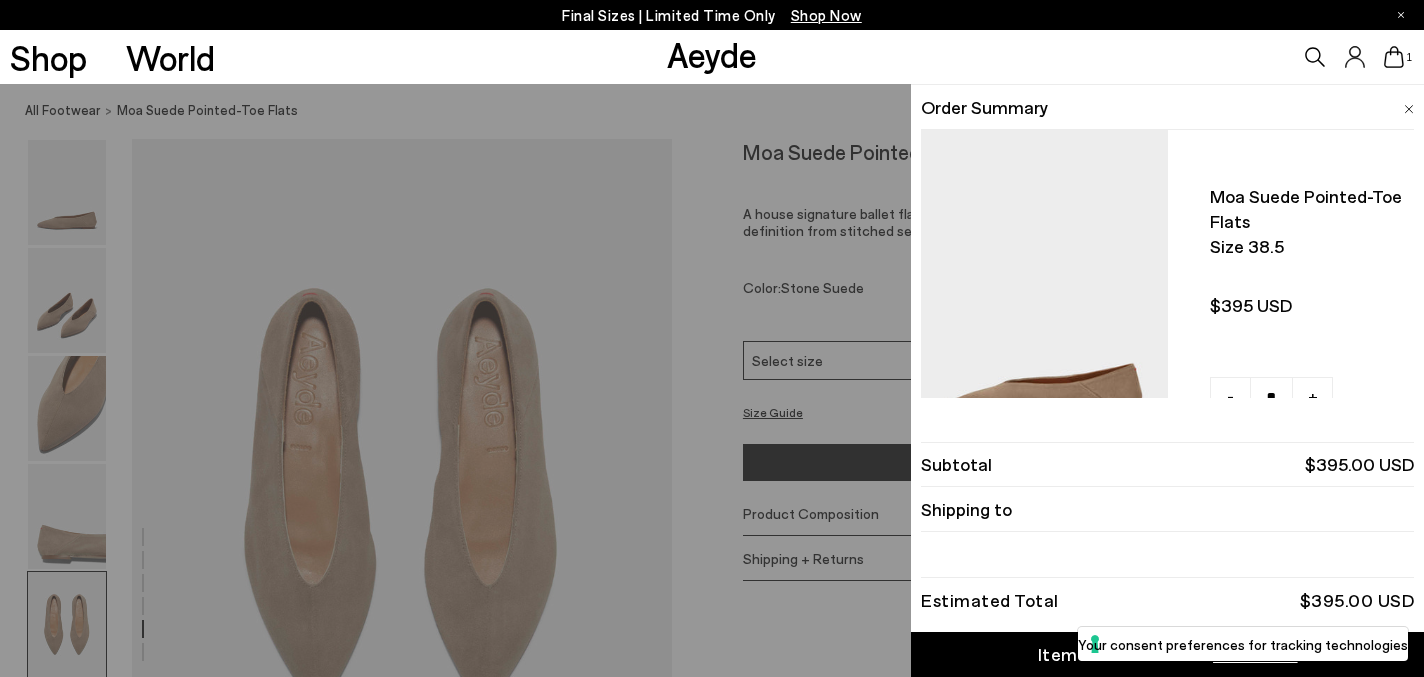 click at bounding box center [1409, 106] 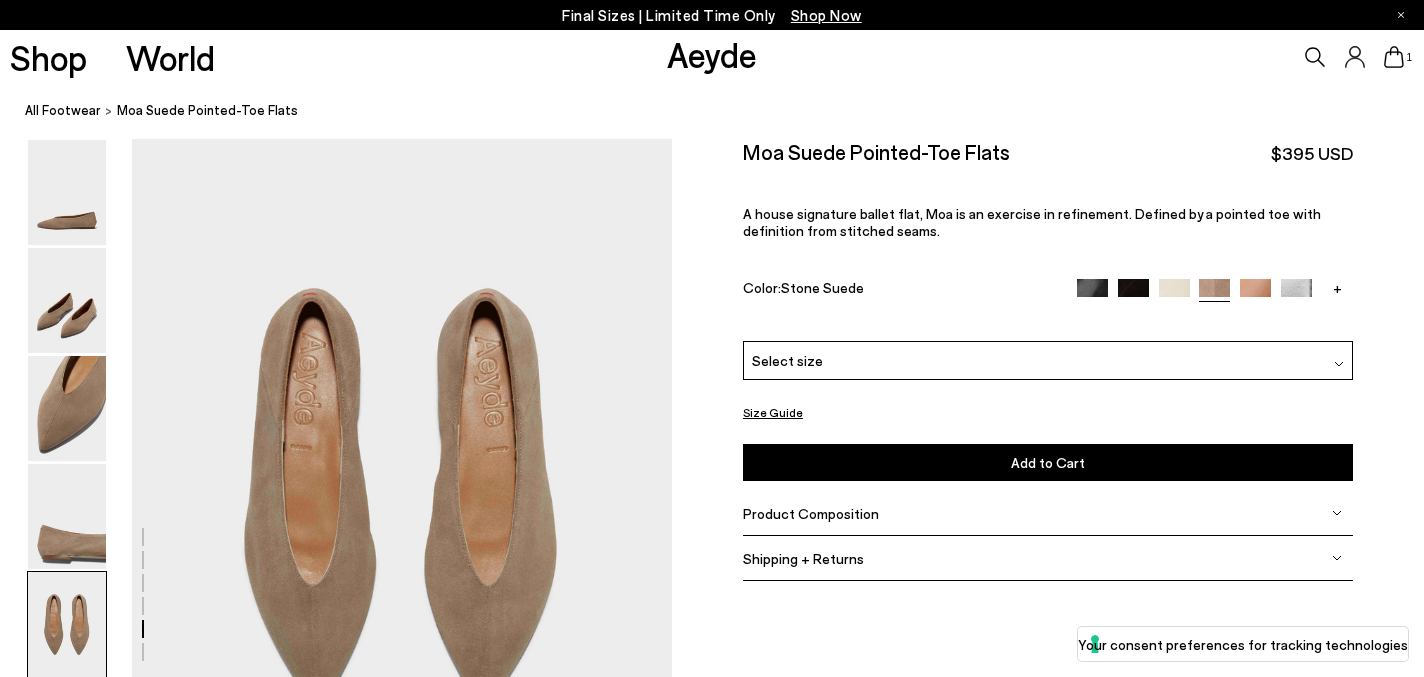 click at bounding box center [1255, 294] 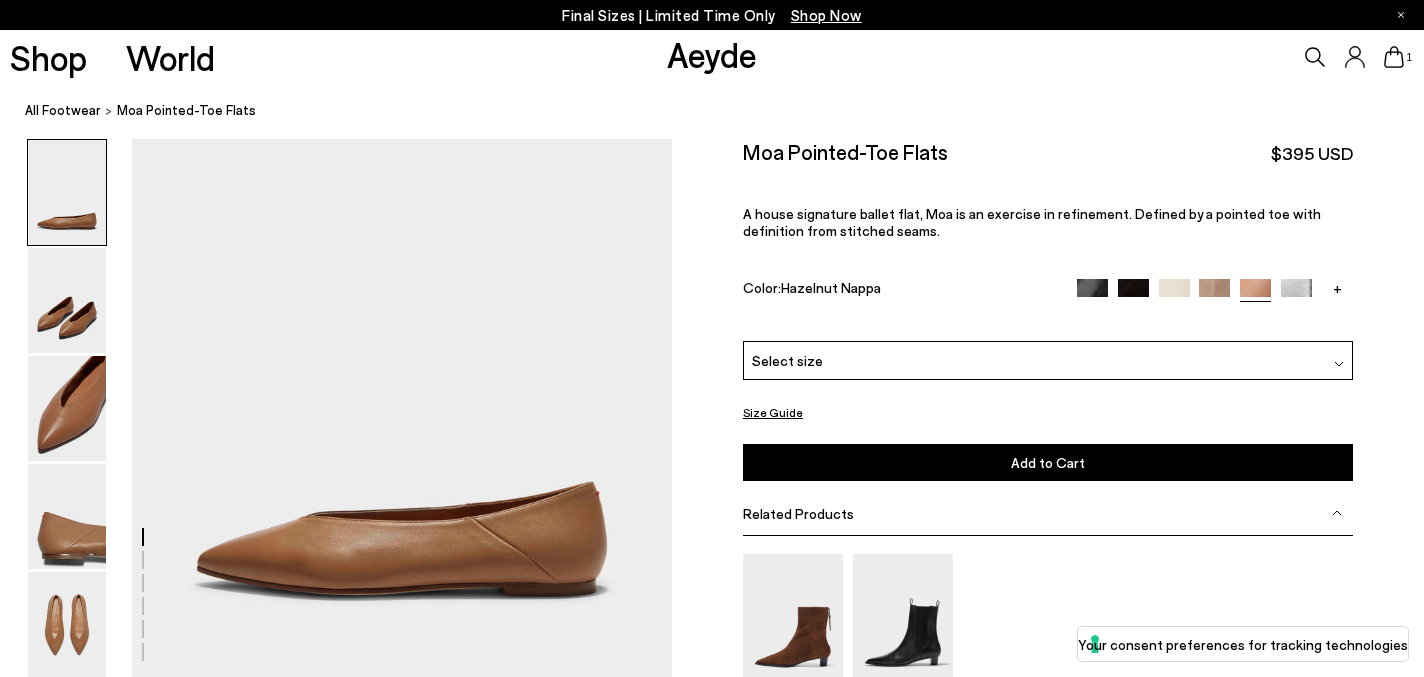 scroll, scrollTop: 0, scrollLeft: 0, axis: both 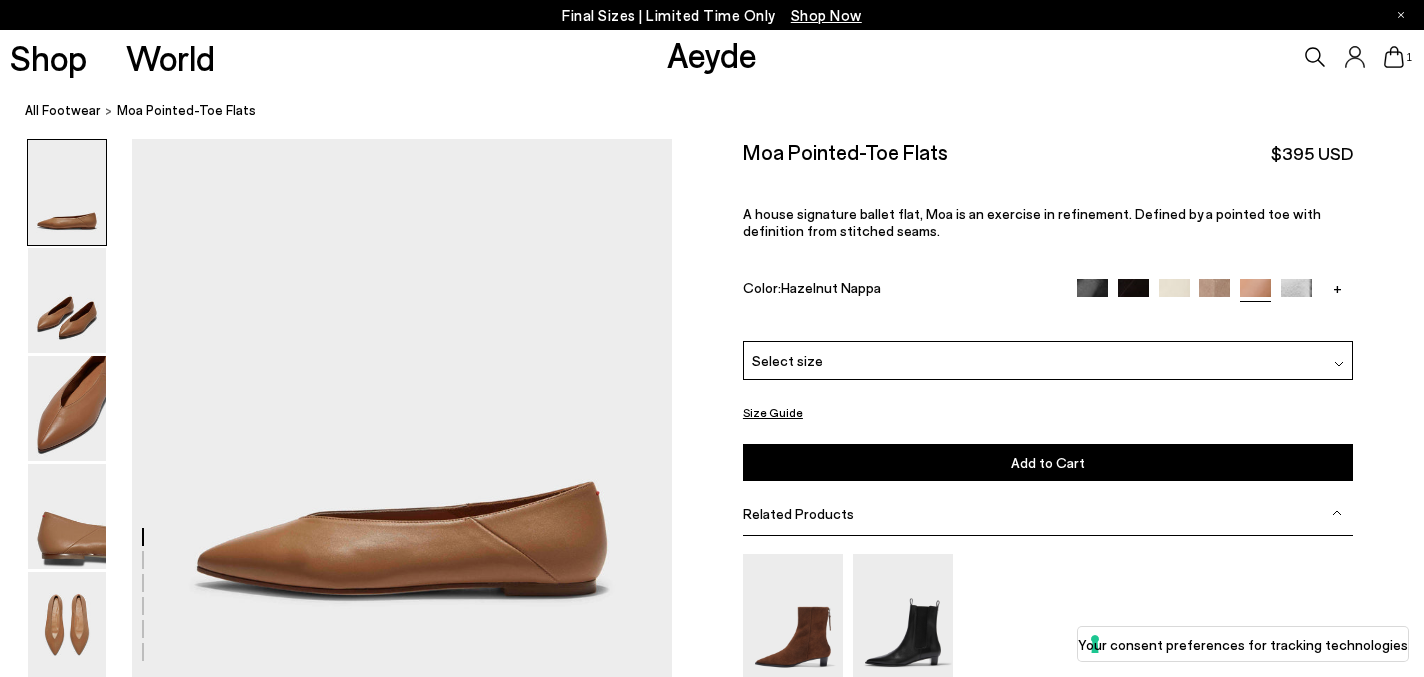 click at bounding box center (1133, 294) 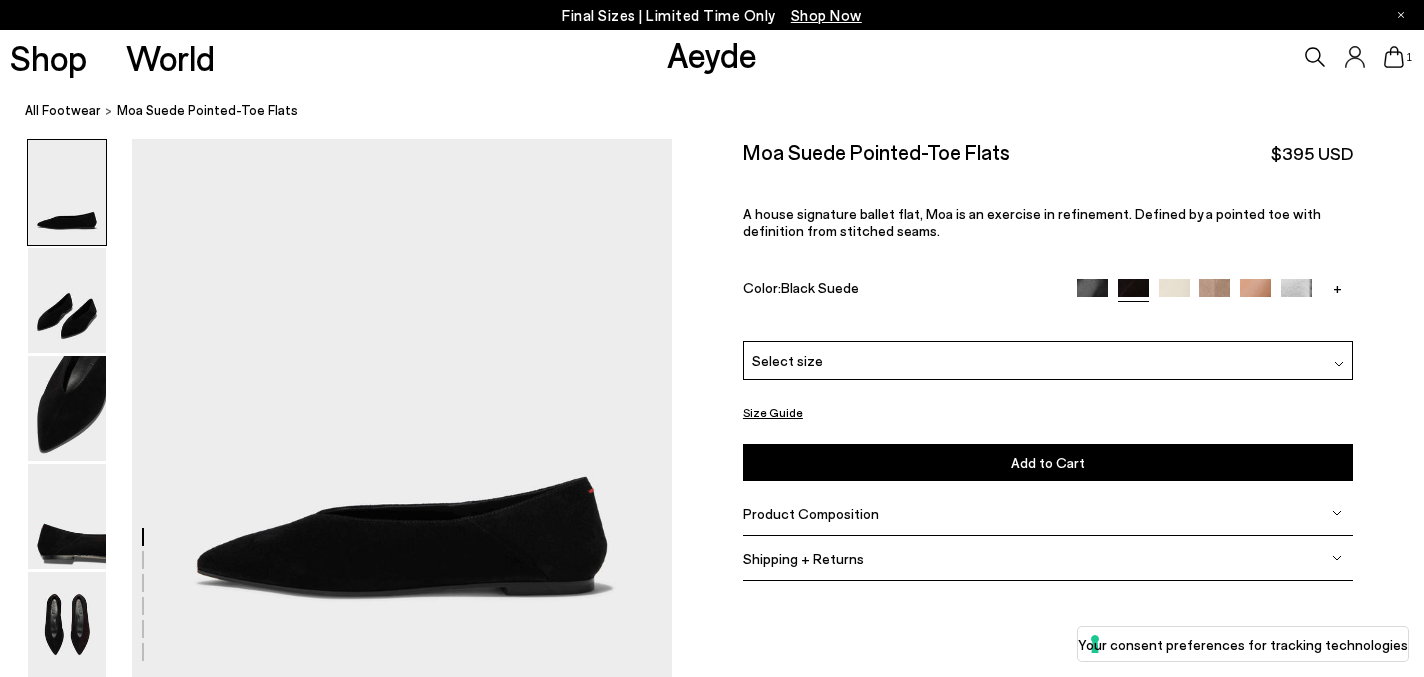 scroll, scrollTop: 0, scrollLeft: 0, axis: both 